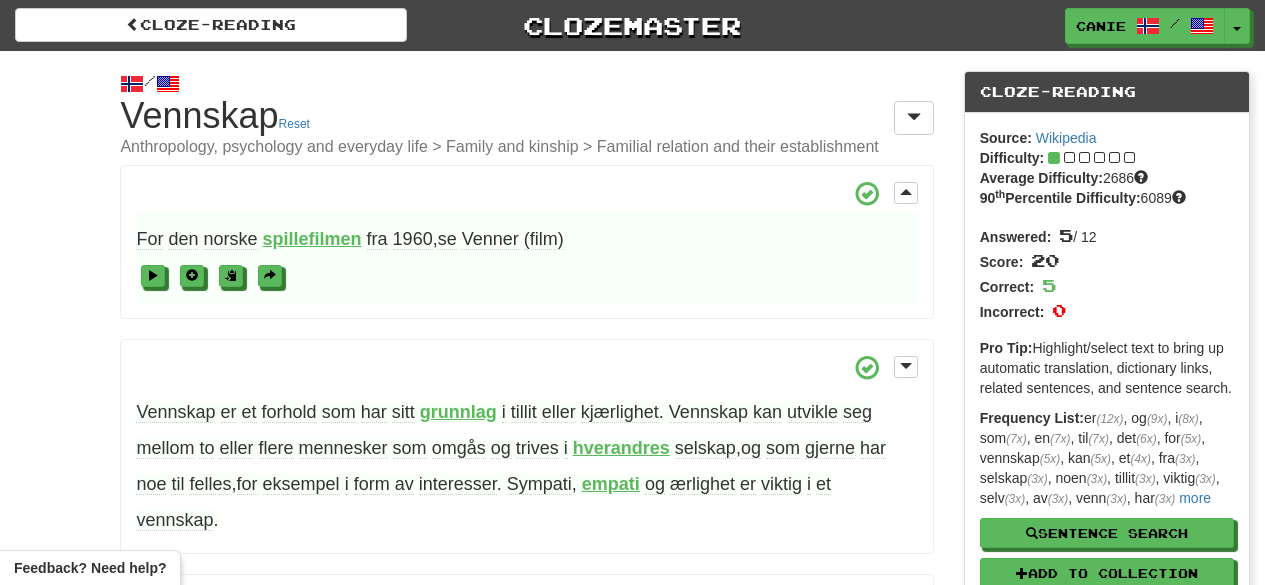 scroll, scrollTop: 389, scrollLeft: 0, axis: vertical 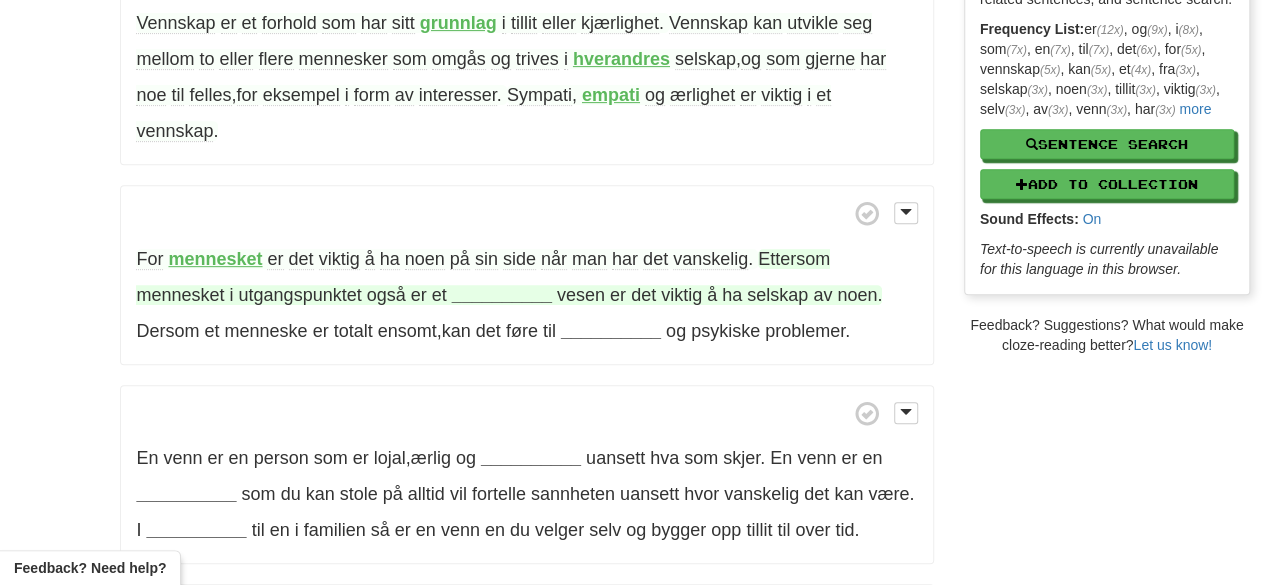 click on "__________" at bounding box center (502, 295) 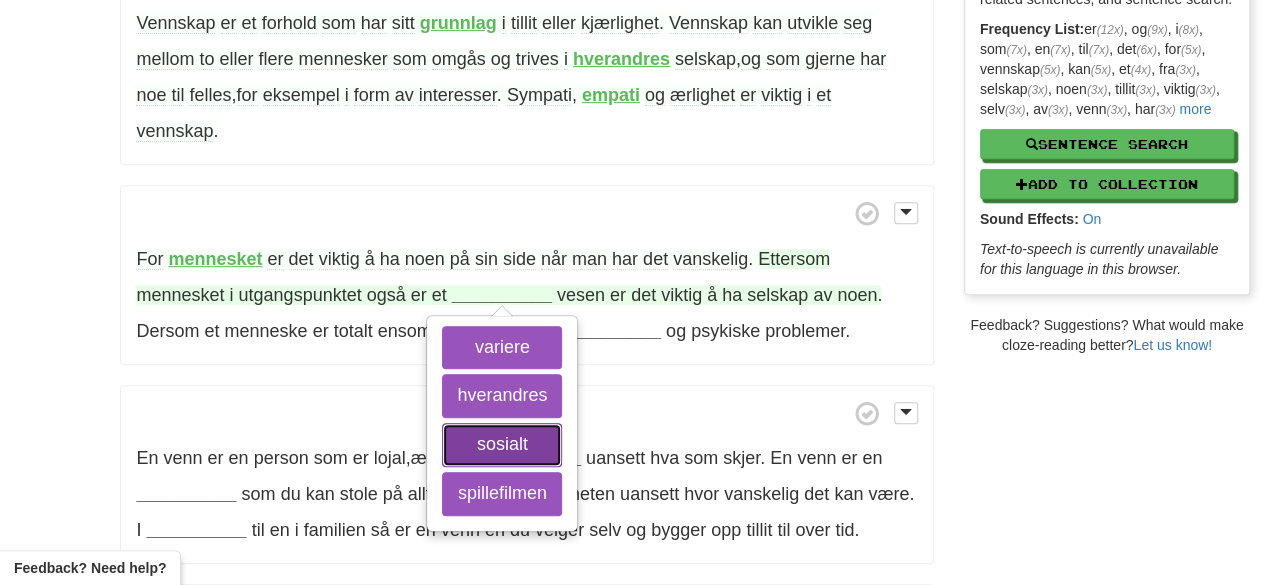 click on "sosialt" at bounding box center (502, 445) 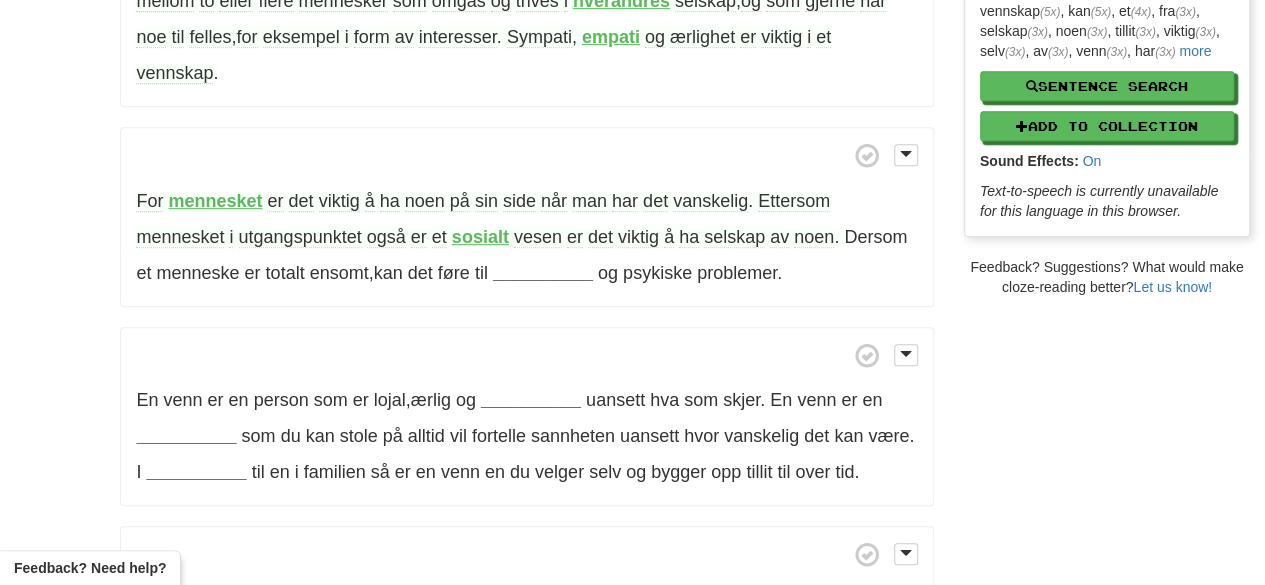 scroll, scrollTop: 448, scrollLeft: 0, axis: vertical 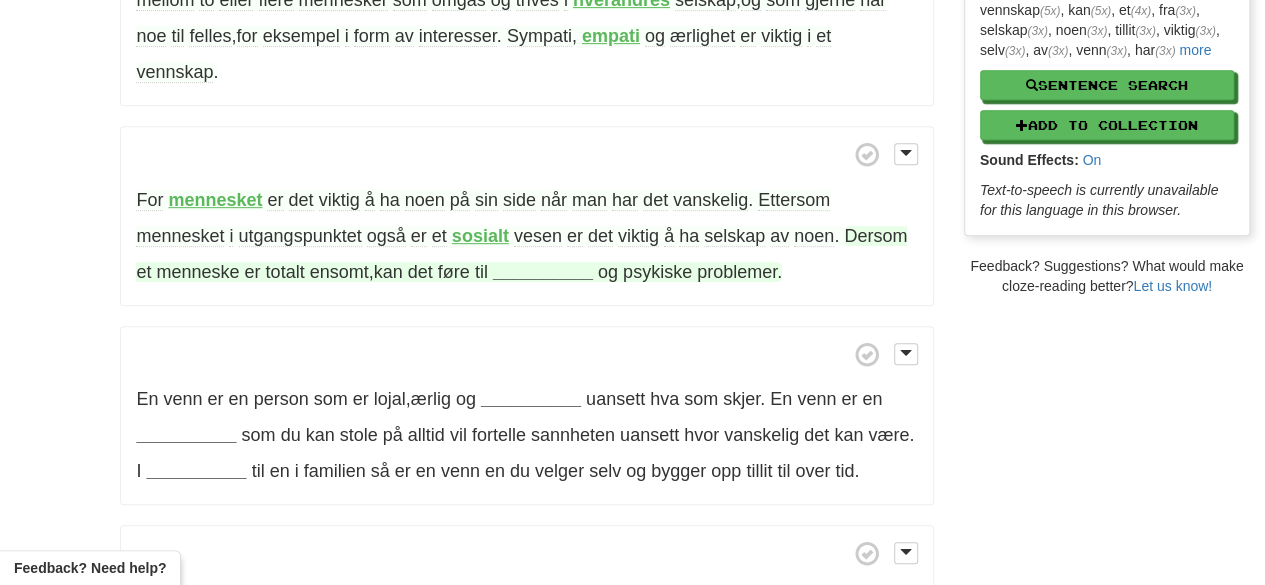 click on "__________" at bounding box center (543, 272) 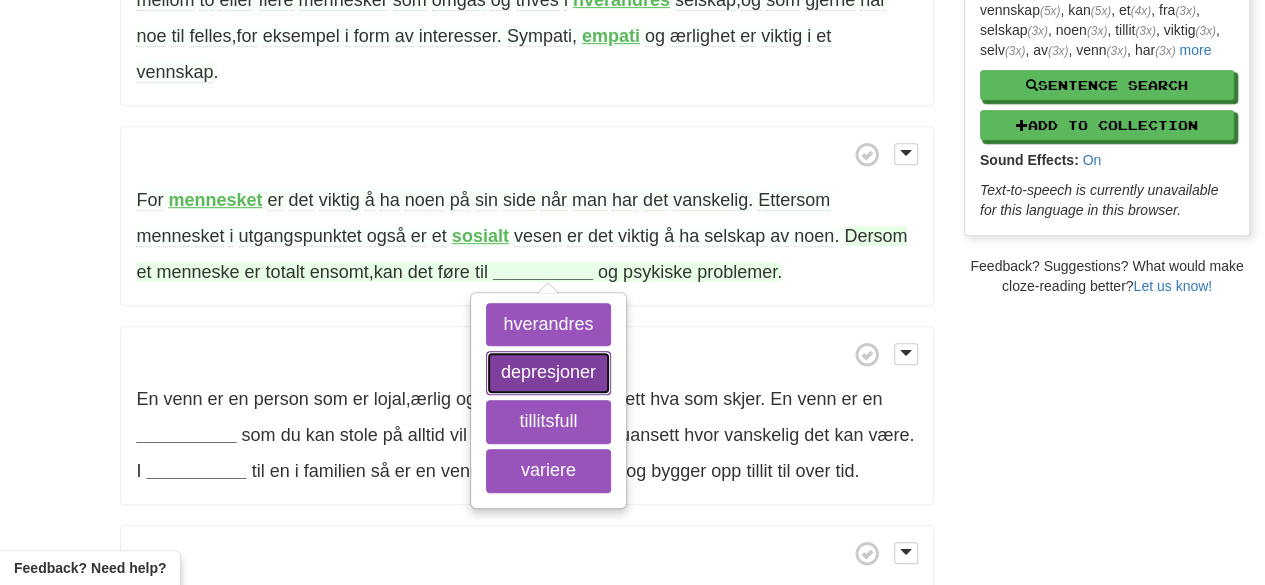 click on "depresjoner" at bounding box center (548, 373) 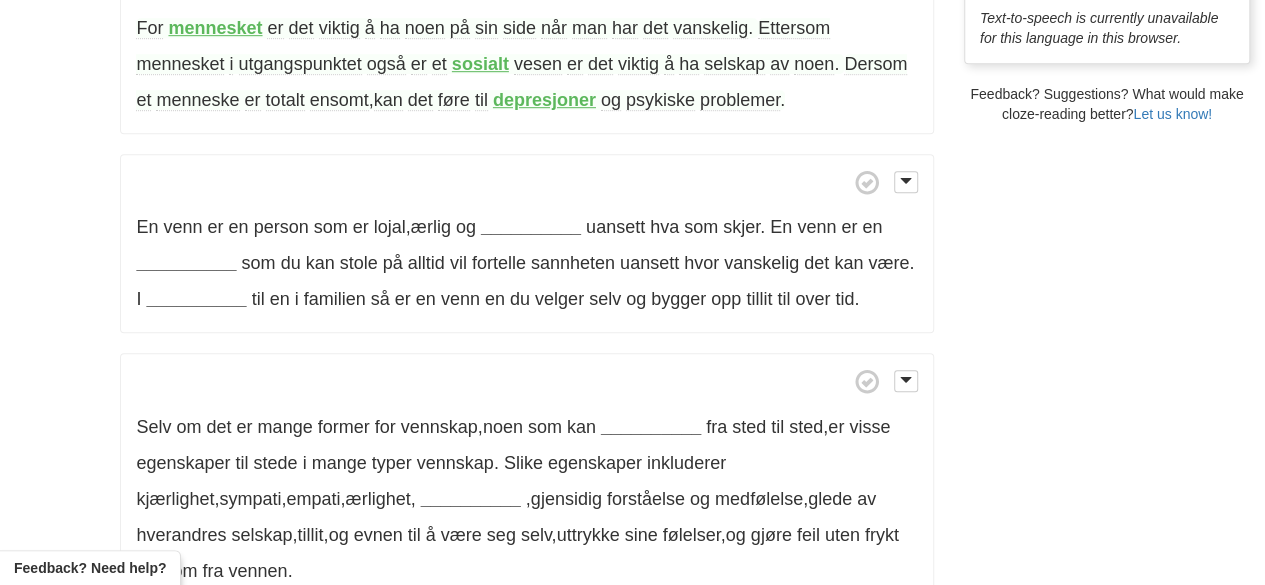 scroll, scrollTop: 624, scrollLeft: 0, axis: vertical 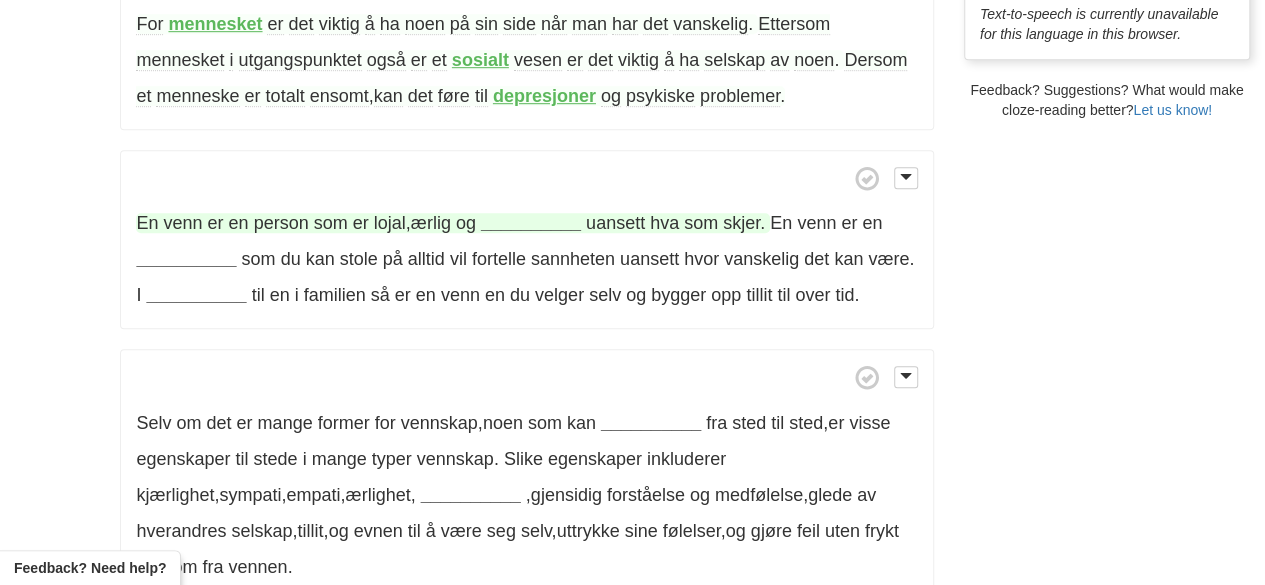 click on "lojal" at bounding box center [390, 223] 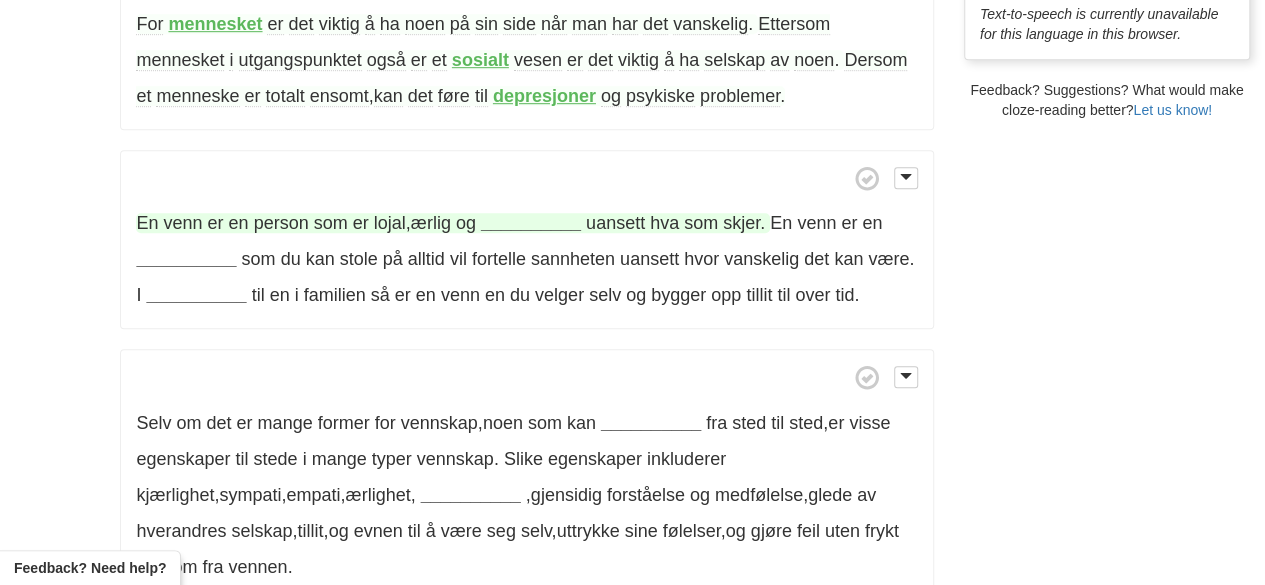 click on "__________" at bounding box center (531, 223) 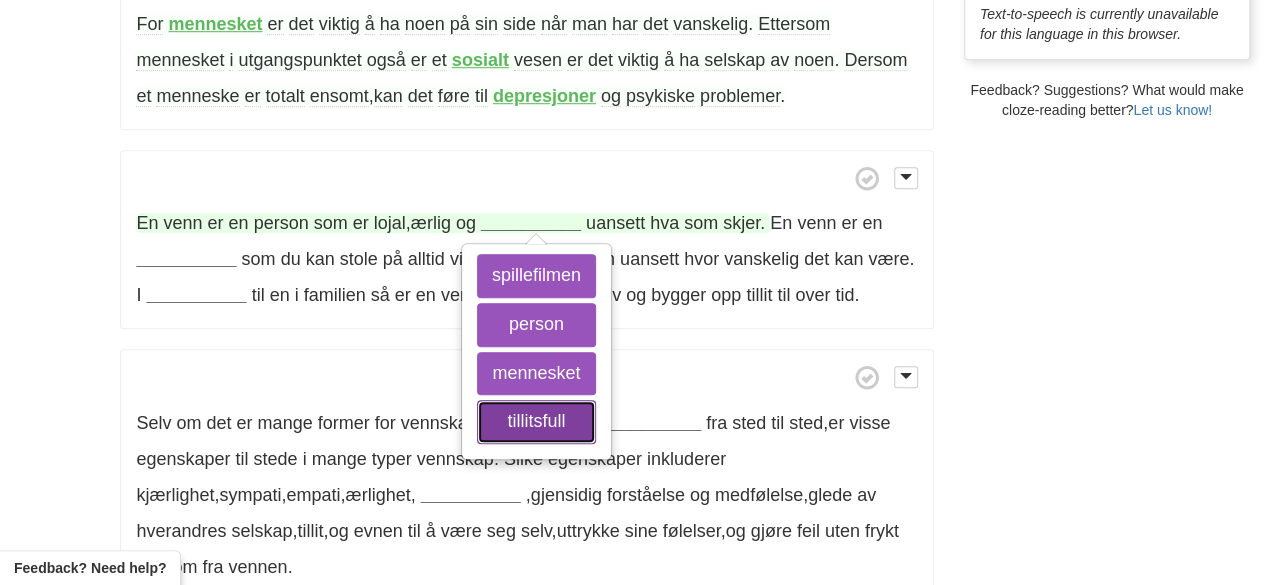 click on "tillitsfull" at bounding box center [536, 422] 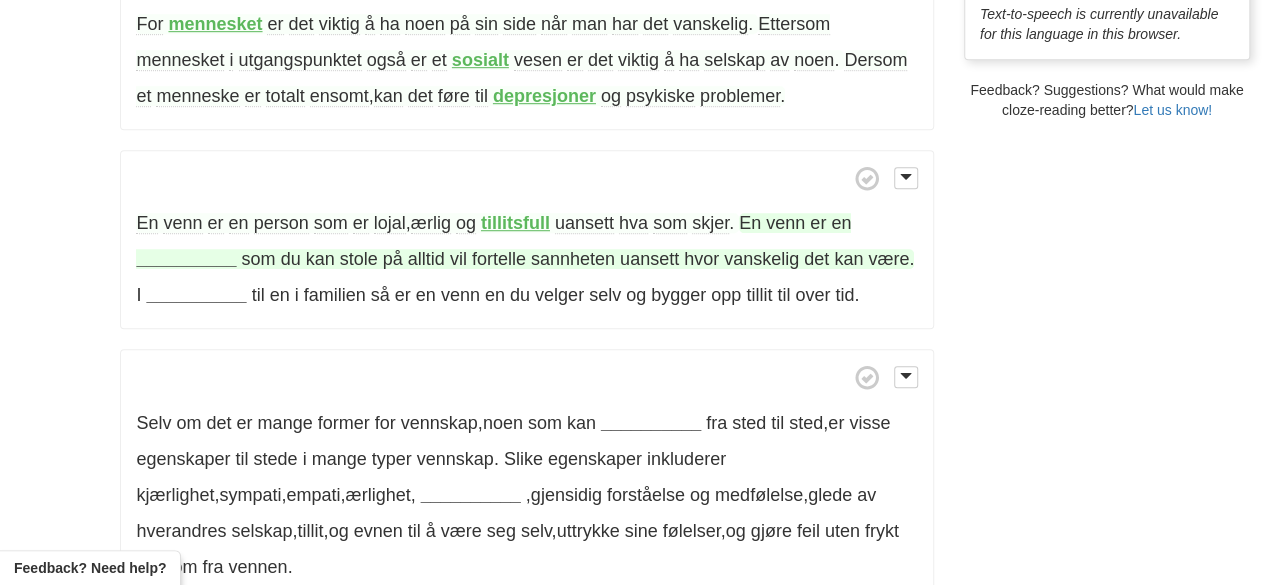 click on "__________" at bounding box center (186, 259) 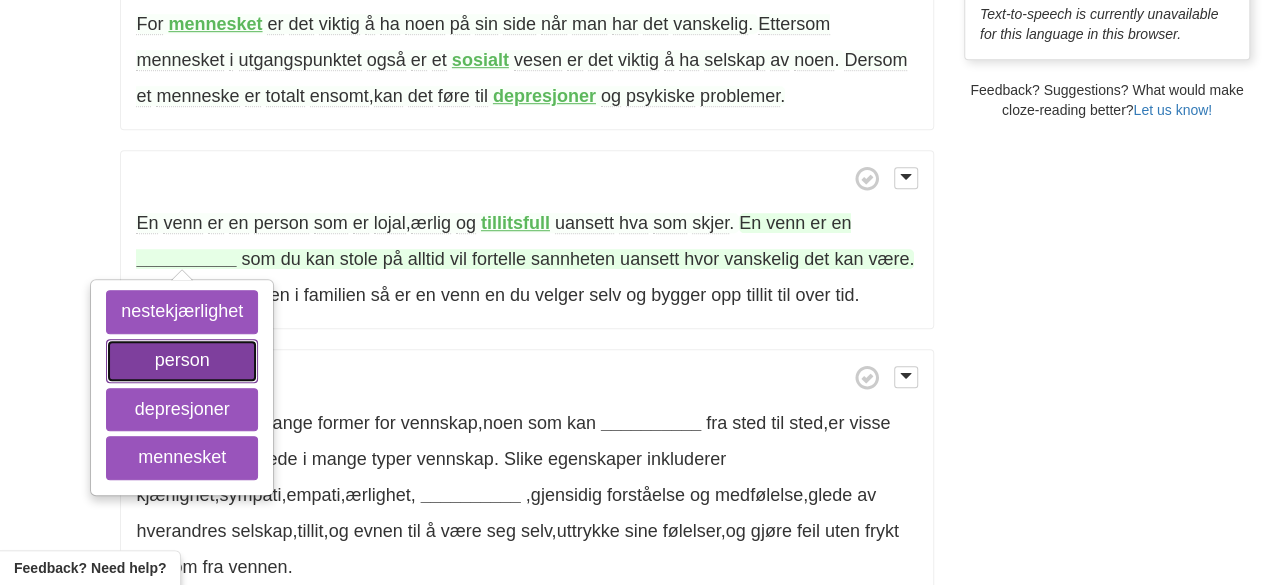 click on "person" at bounding box center (182, 361) 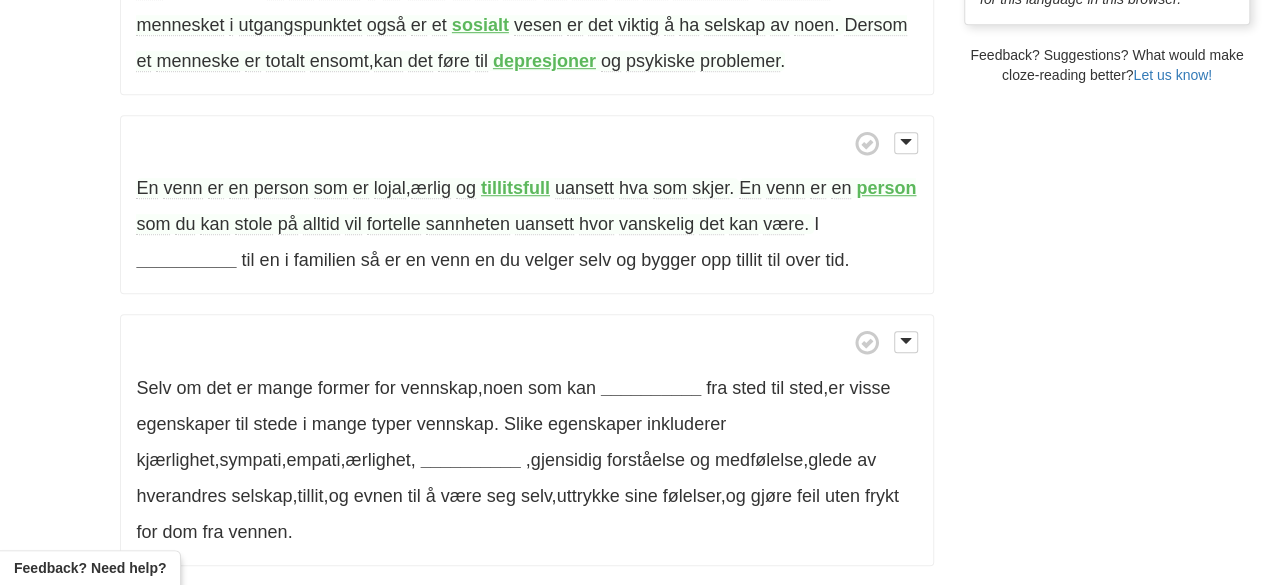 scroll, scrollTop: 660, scrollLeft: 0, axis: vertical 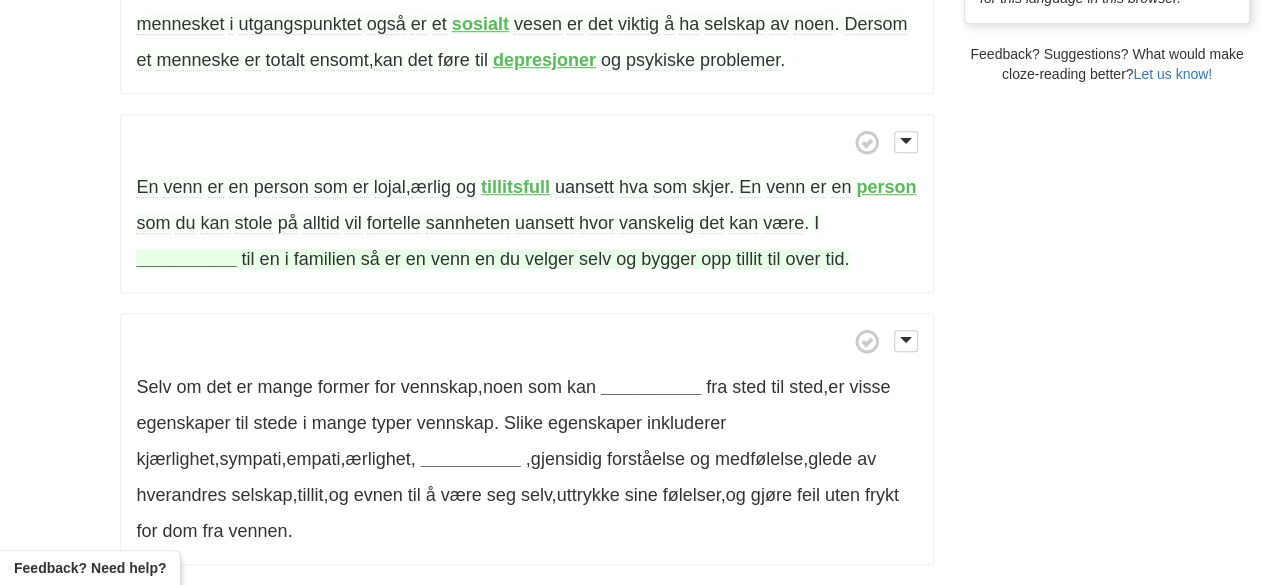 click on "__________" at bounding box center [186, 259] 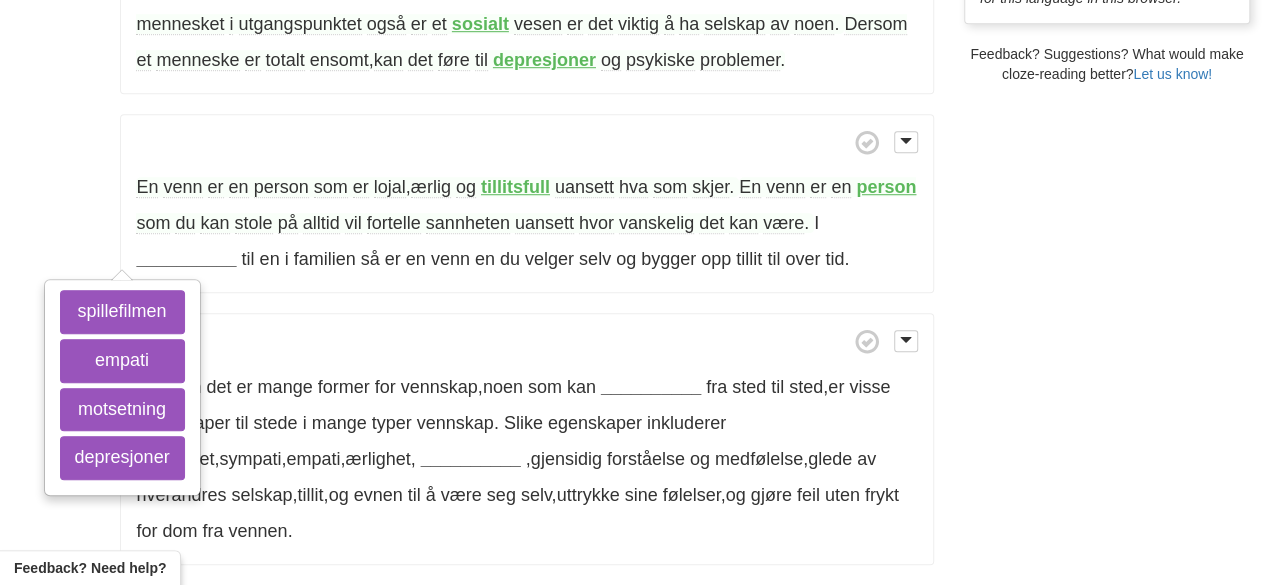 click at bounding box center (526, 341) 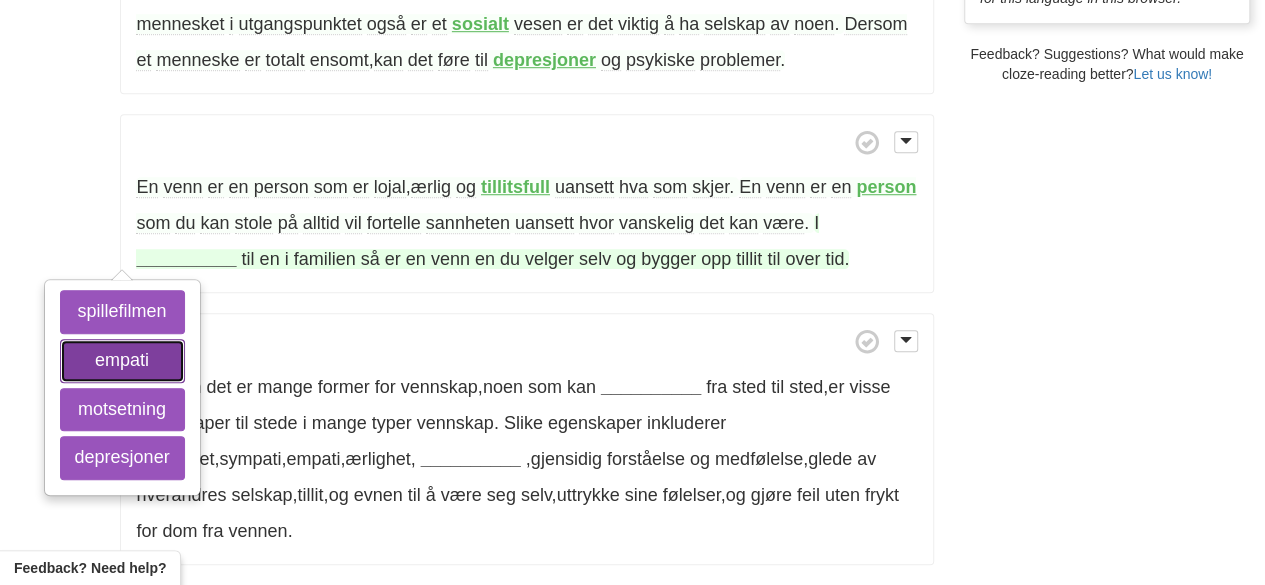 click on "empati" at bounding box center (122, 361) 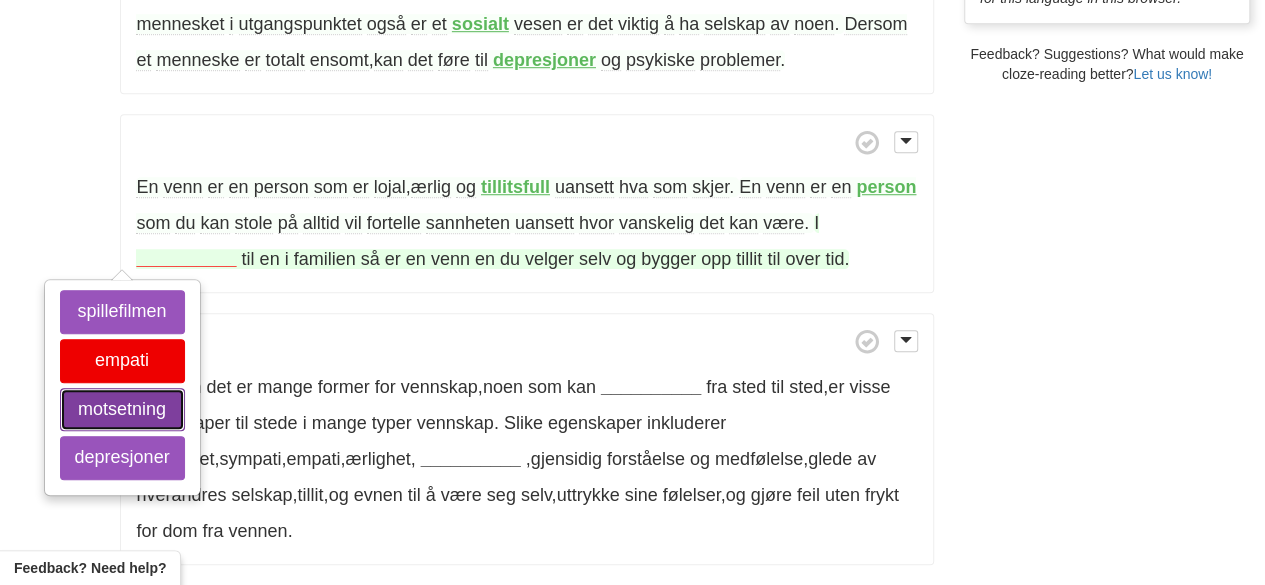 click on "motsetning" at bounding box center [122, 410] 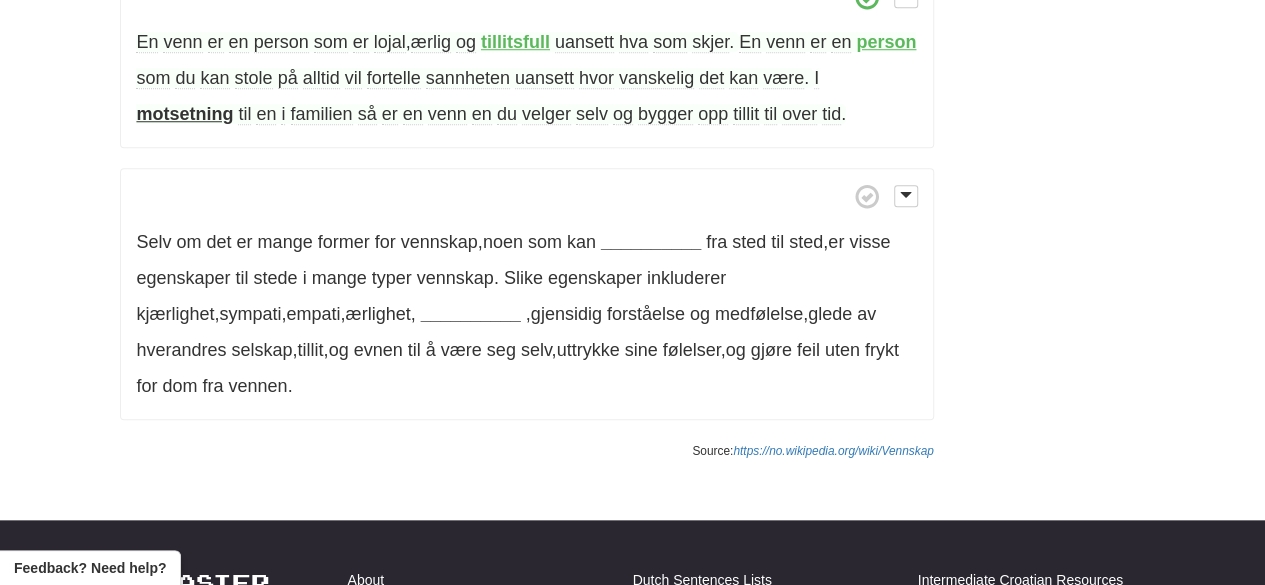scroll, scrollTop: 806, scrollLeft: 0, axis: vertical 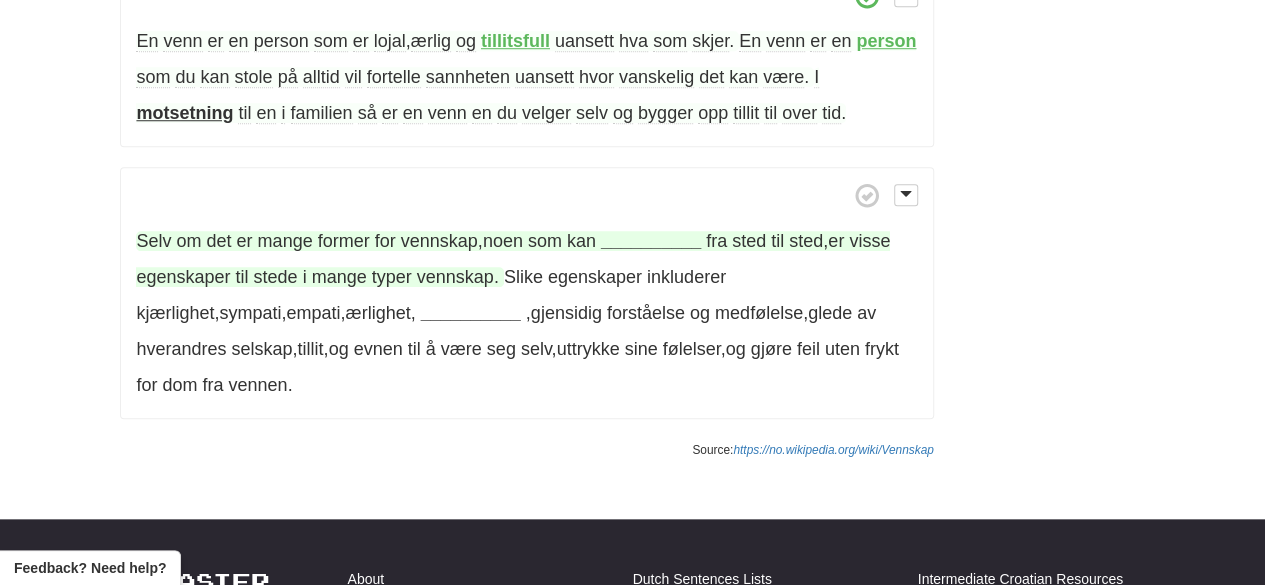 click on "__________" at bounding box center [651, 241] 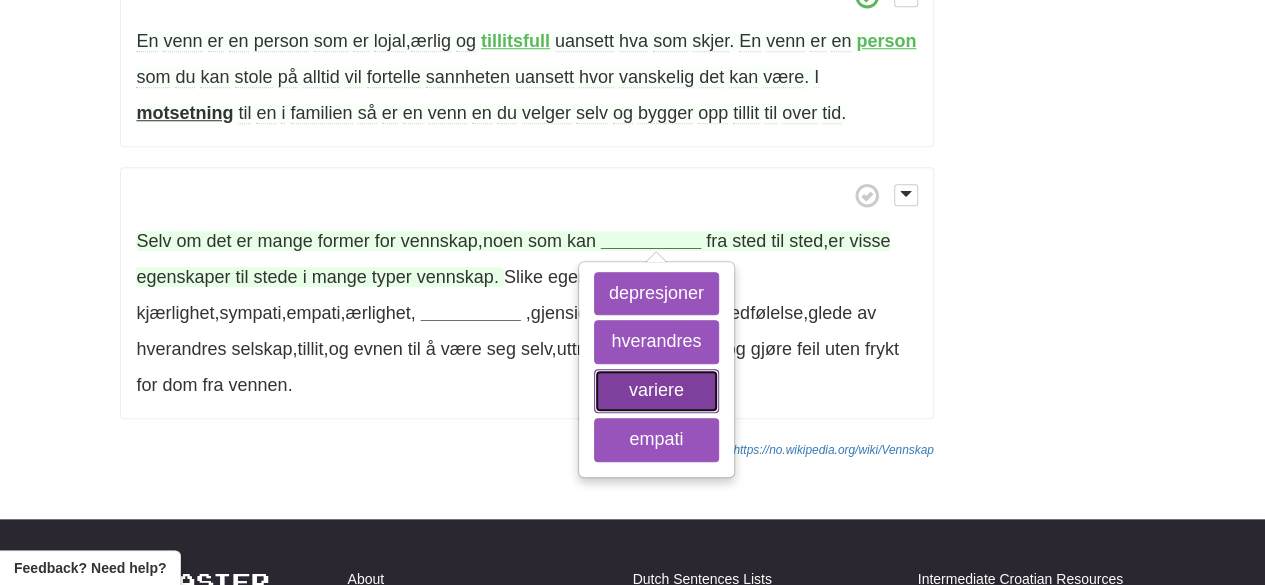 click on "variere" at bounding box center [656, 391] 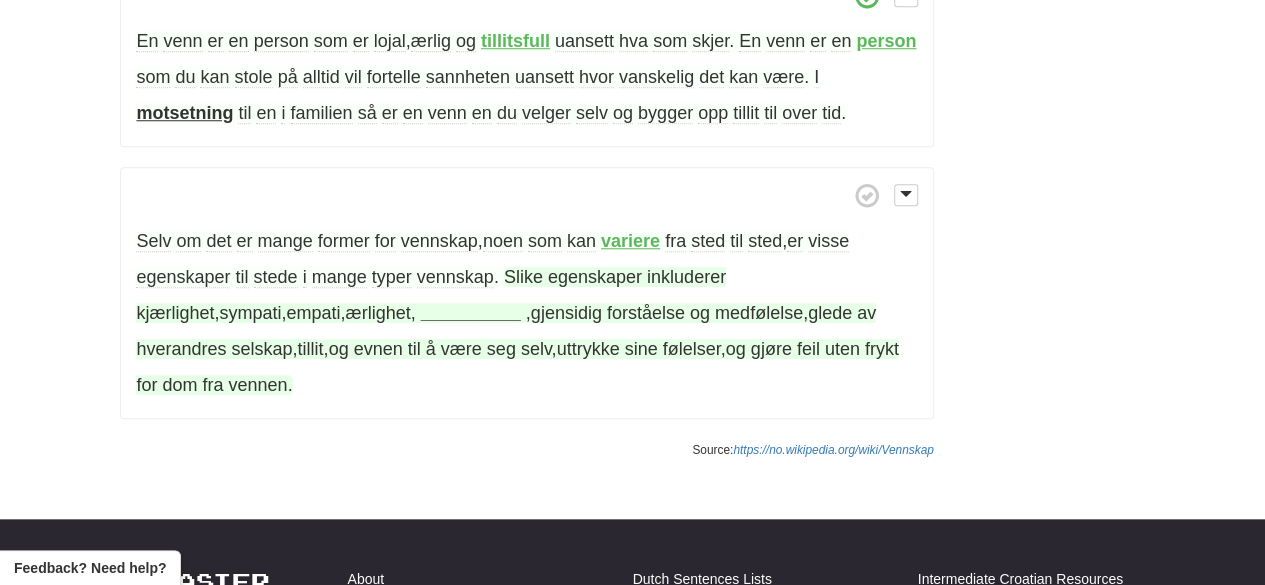 click on "__________" at bounding box center [471, 313] 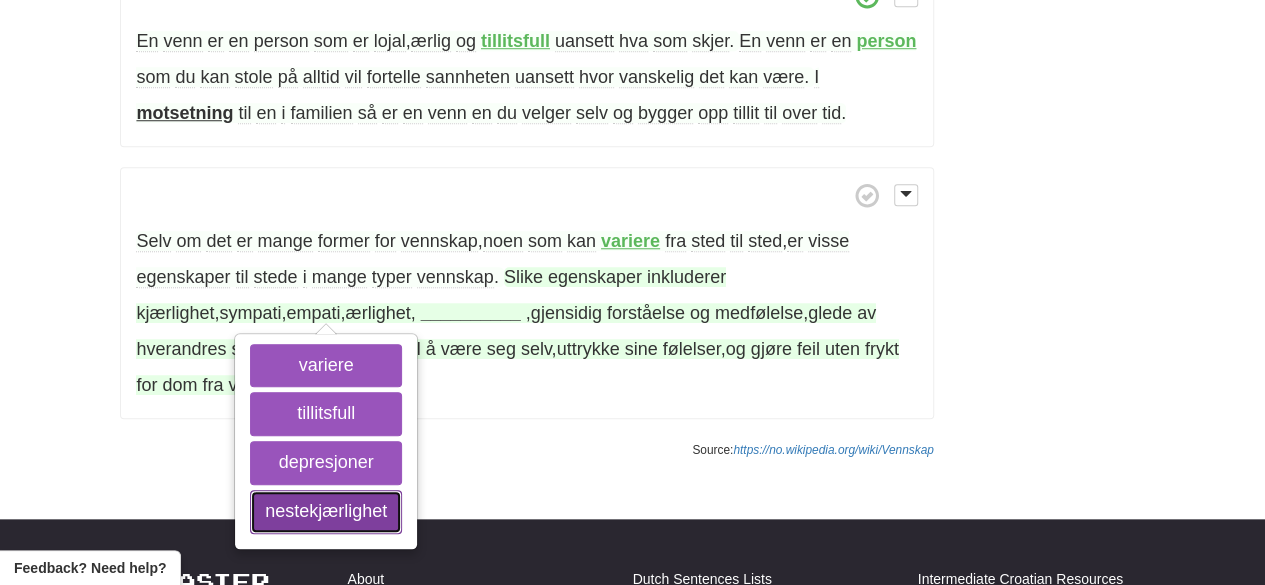 click on "nestekjærlighet" at bounding box center [326, 512] 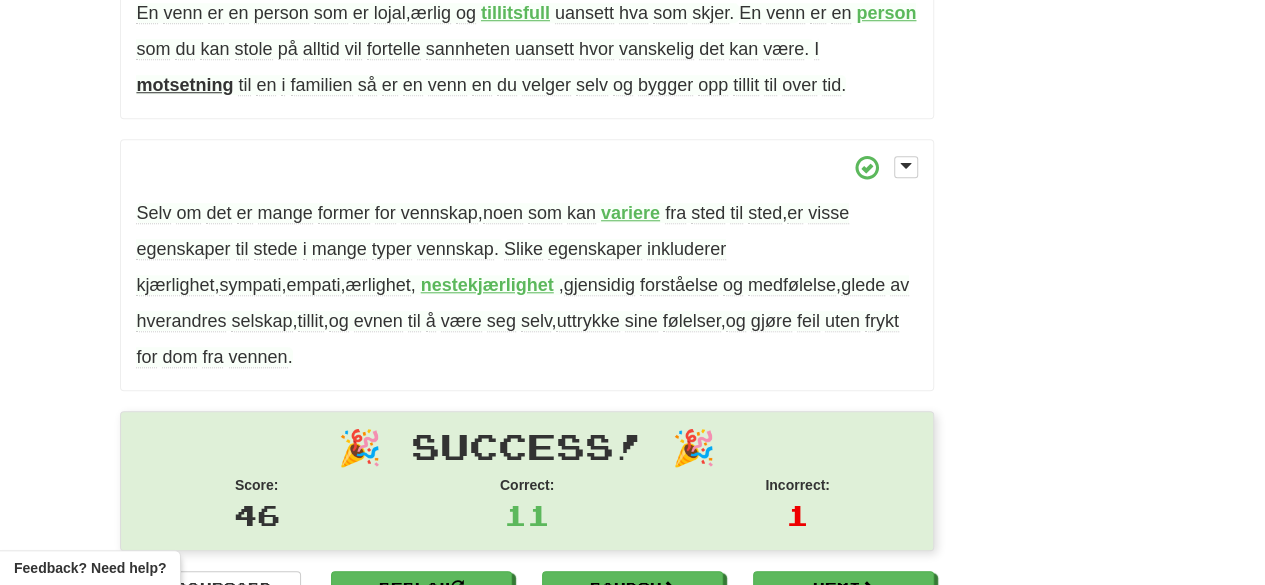 scroll, scrollTop: 822, scrollLeft: 0, axis: vertical 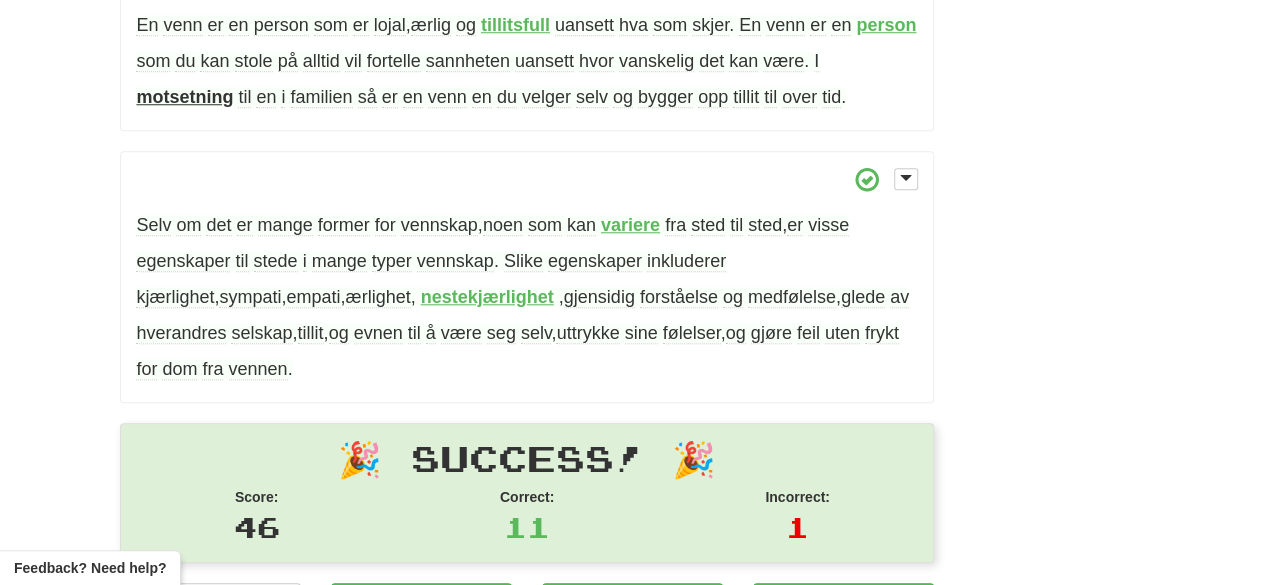 click on "forståelse" at bounding box center (679, 297) 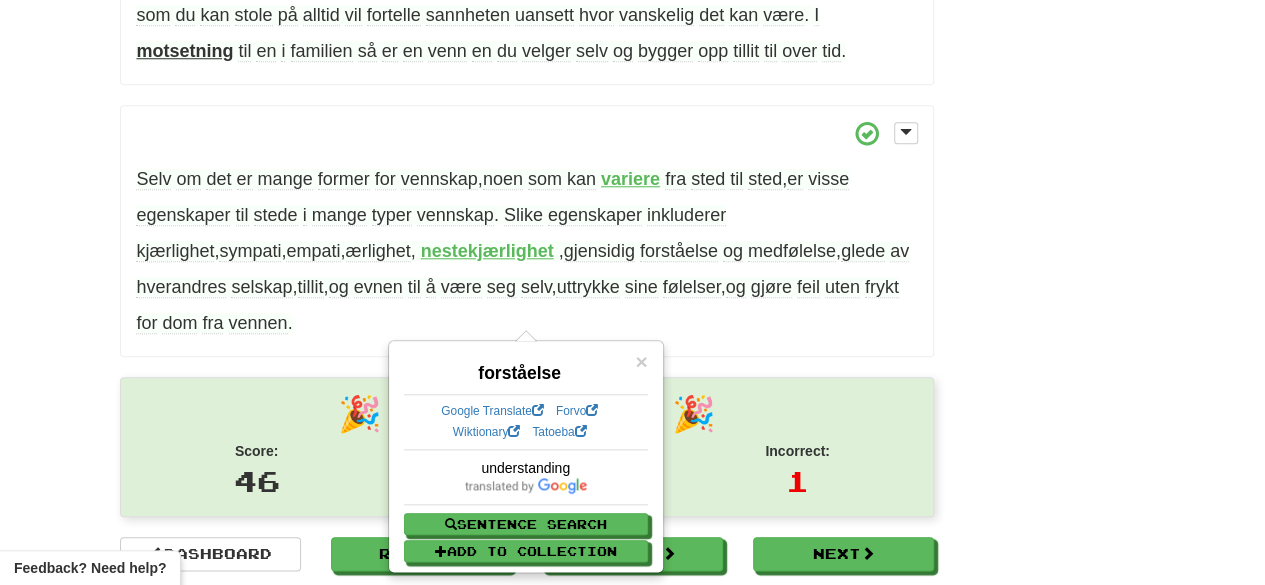scroll, scrollTop: 869, scrollLeft: 0, axis: vertical 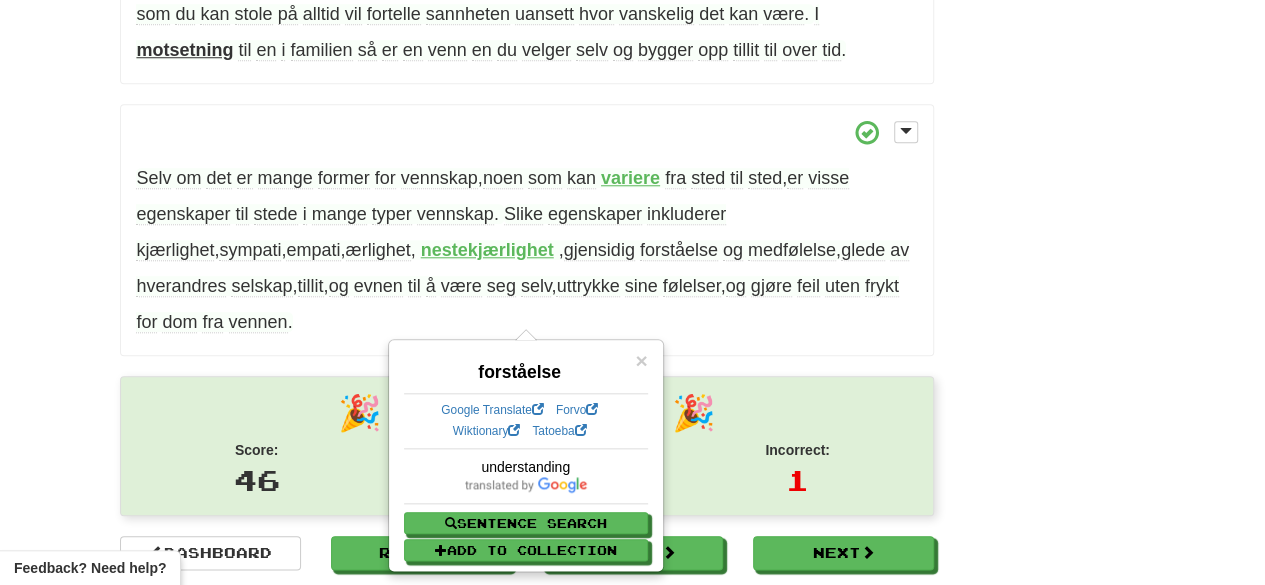 click on "/
Cloze-Reading
Vennskap
Reset
Anthropology, psychology and everyday life > Family and kinship  > Familial relation and their establishment
For   den   norske
spillefilmen
fra   1960 ,  se   Venner   (film)
Vennskap   er   et   forhold   som   har   sitt
grunnlag
i   tillit   eller   kjærlighet .
Vennskap   kan   utvikle   seg   mellom   to   eller   flere   mennesker   som   omgås   og   trives   i
hverandres
selskap ,  og   som   gjerne   har   noe   til   felles ,  for   eksempel   i   form   av   interesser .
Sympati ,
empati
og   ærlighet   er   viktig   i   et   vennskap .
For
mennesket
er   det   viktig   å   ha   noen   på   sin   side   når   man   har   det   vanskelig .
Ettersom     i" at bounding box center [632, -104] 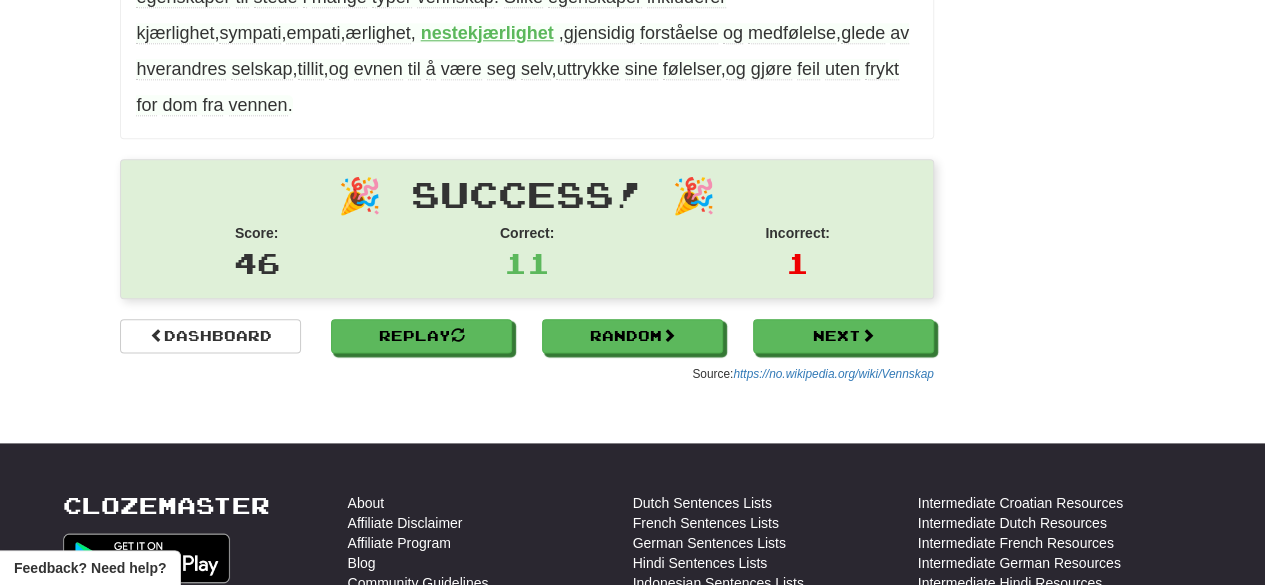 scroll, scrollTop: 1089, scrollLeft: 0, axis: vertical 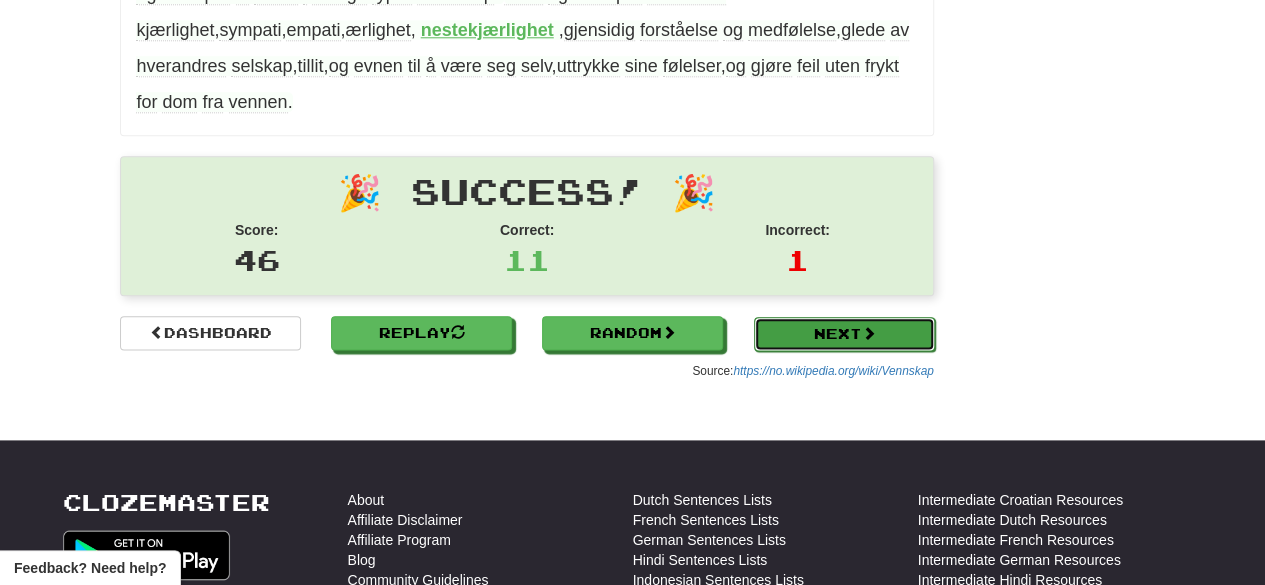 click on "Next" at bounding box center [844, 334] 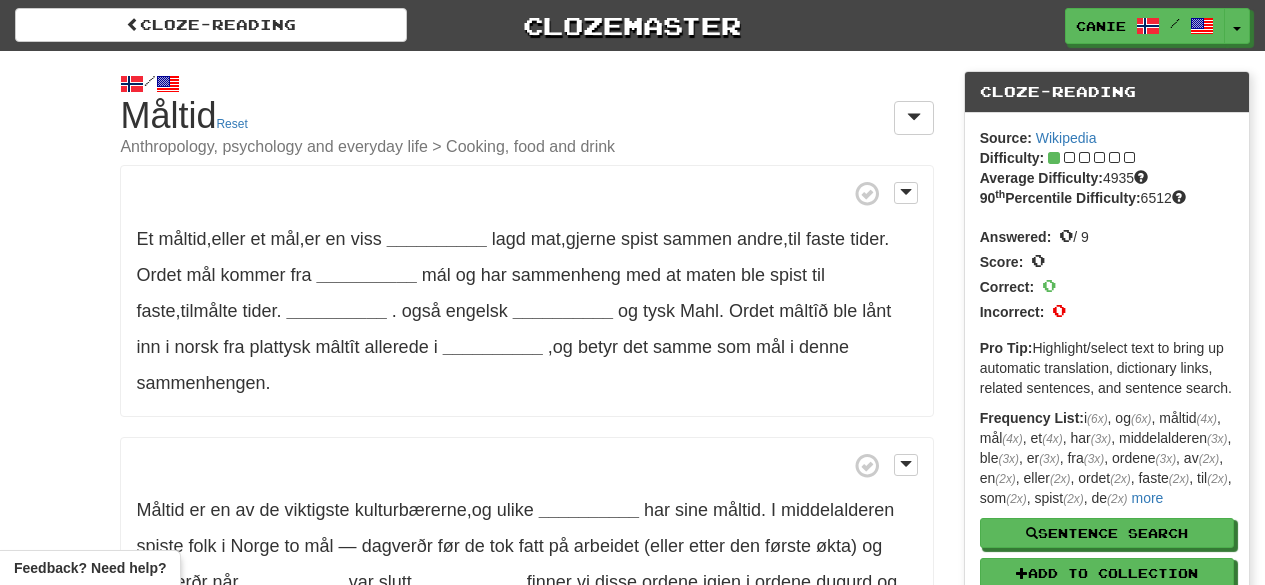 scroll, scrollTop: 0, scrollLeft: 0, axis: both 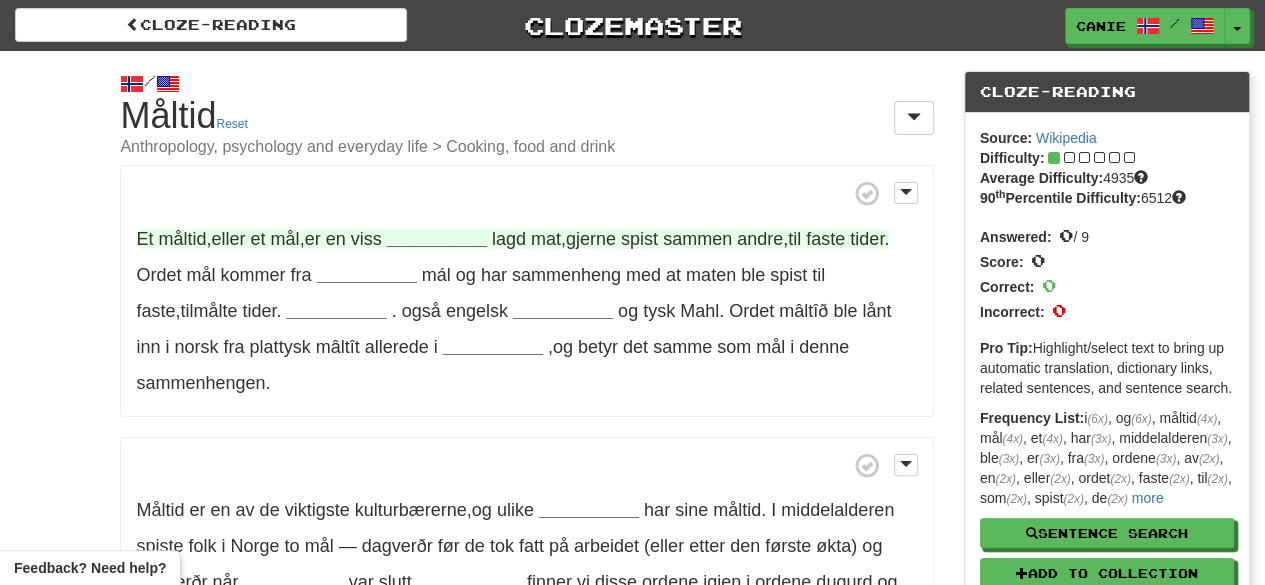 click on "__________" at bounding box center [437, 239] 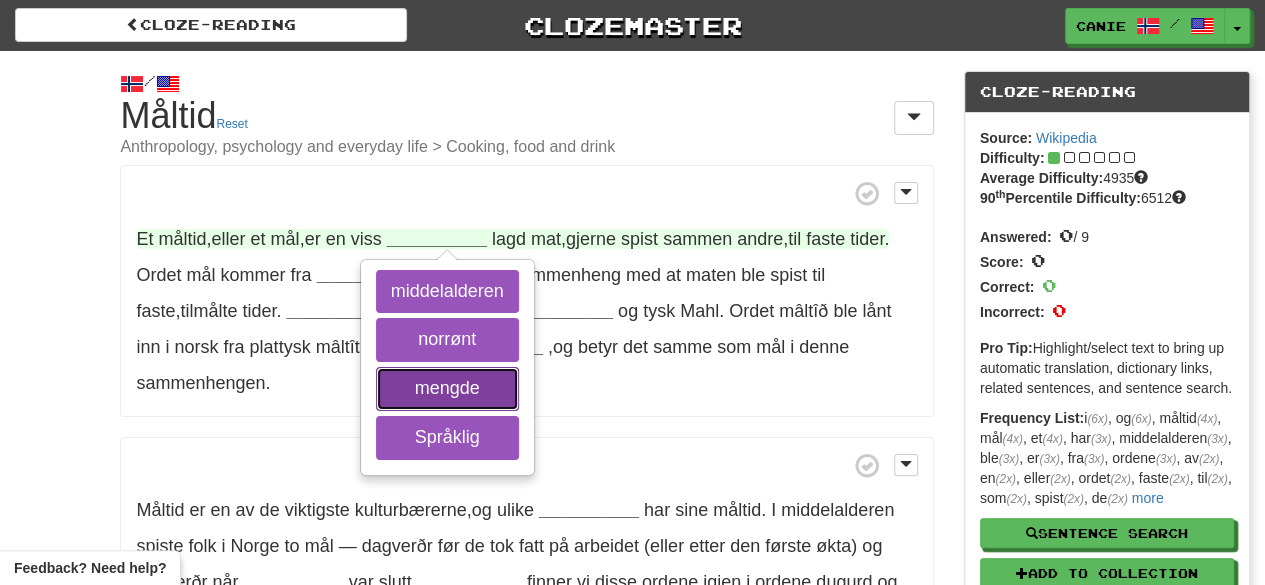 click on "mengde" at bounding box center [447, 389] 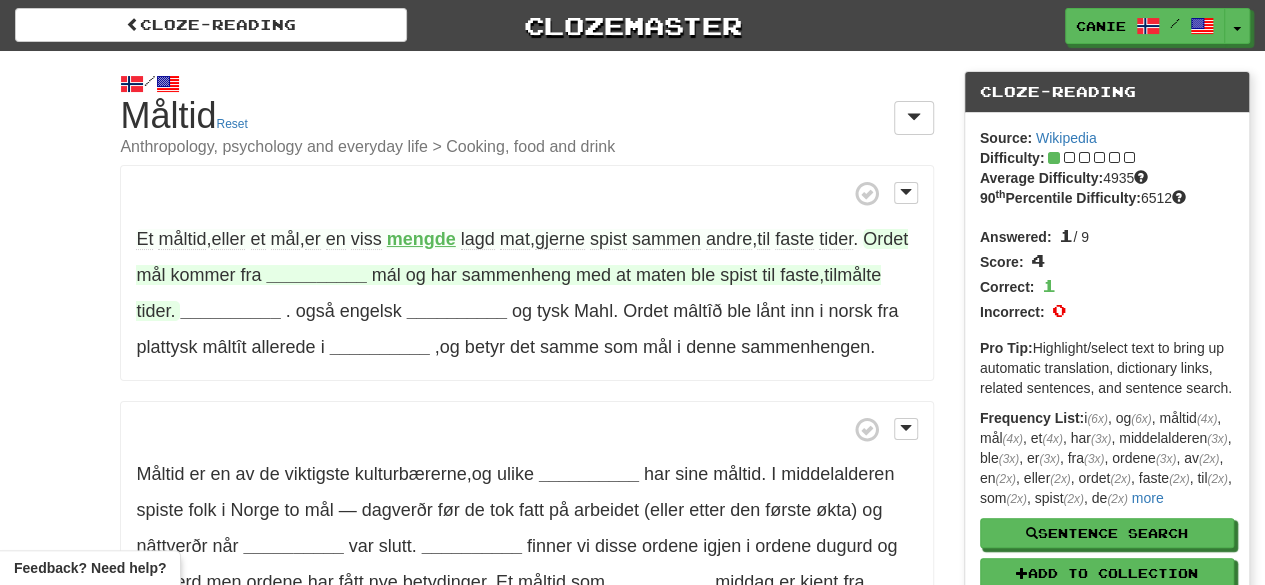 click on "__________" at bounding box center [317, 275] 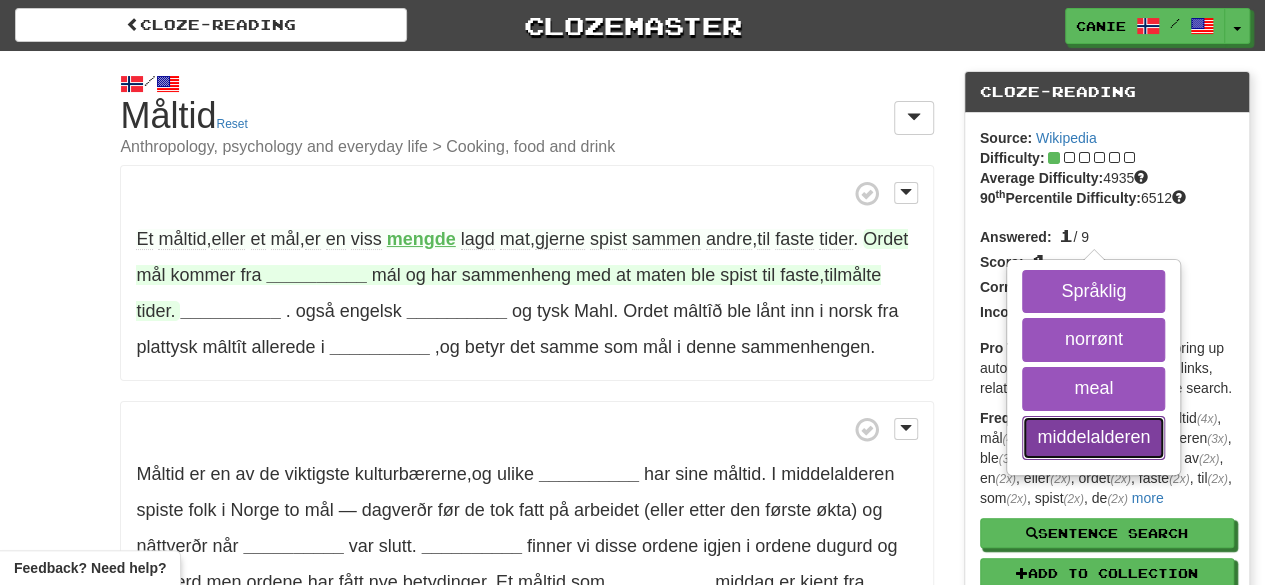 click on "middelalderen" at bounding box center (1093, 438) 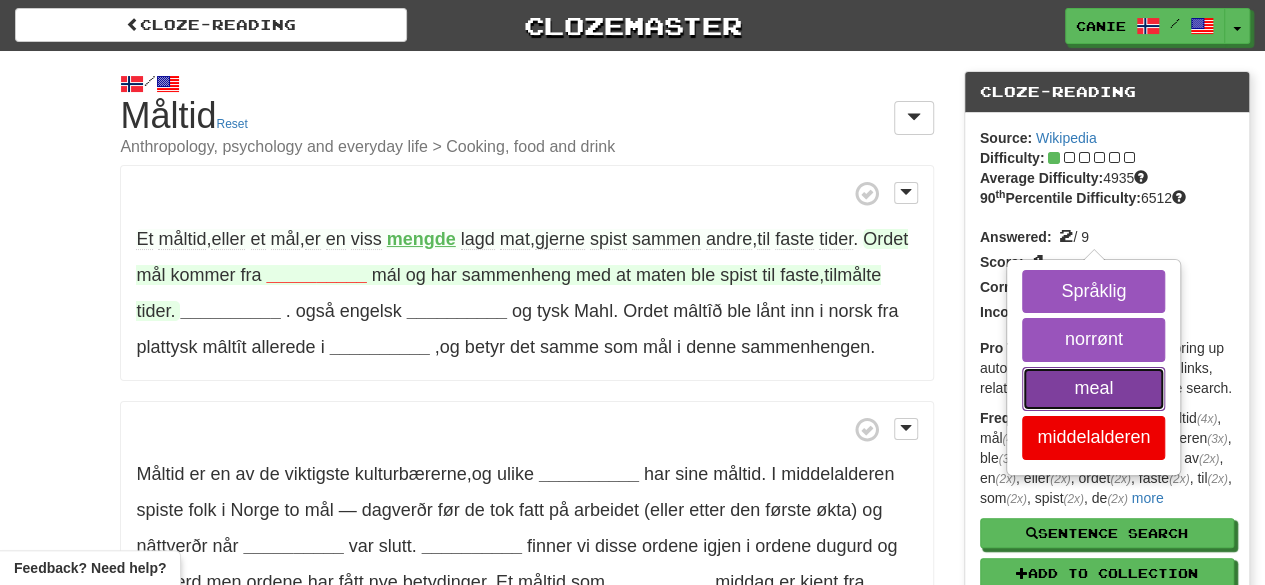 click on "meal" at bounding box center [1093, 389] 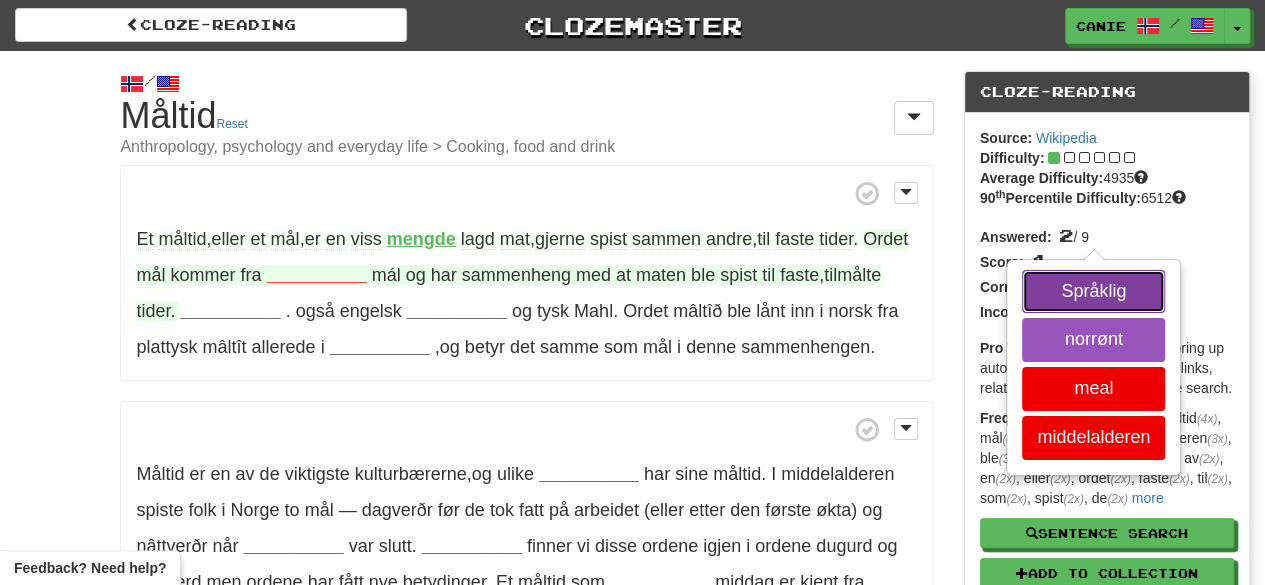 click on "Språklig" at bounding box center (1093, 292) 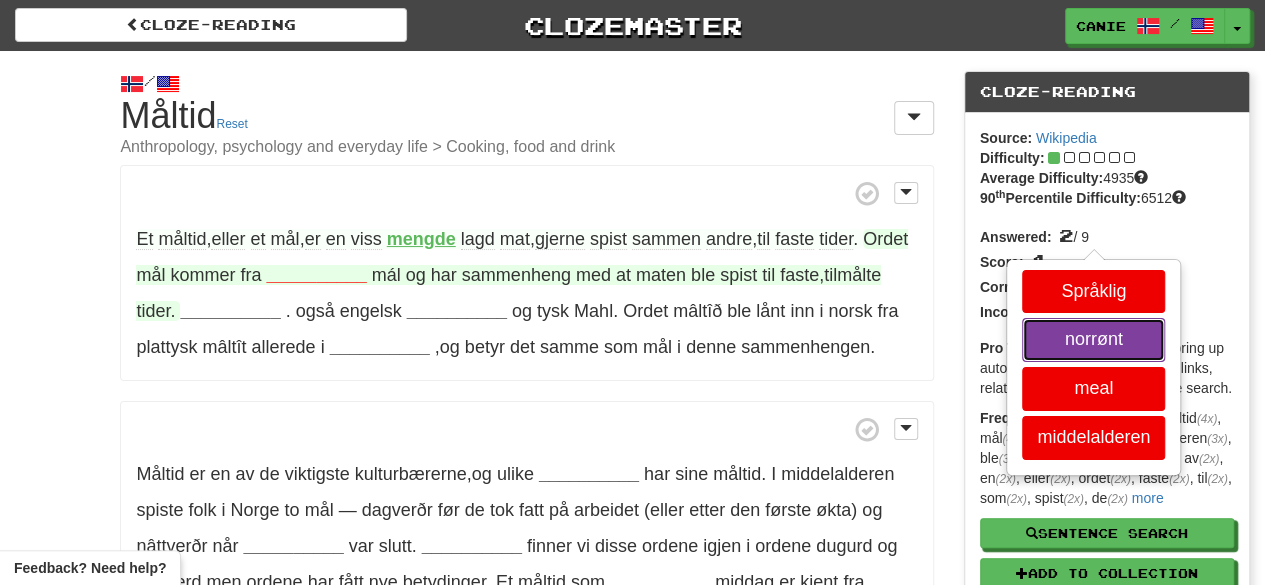 click on "norrønt" at bounding box center (1093, 340) 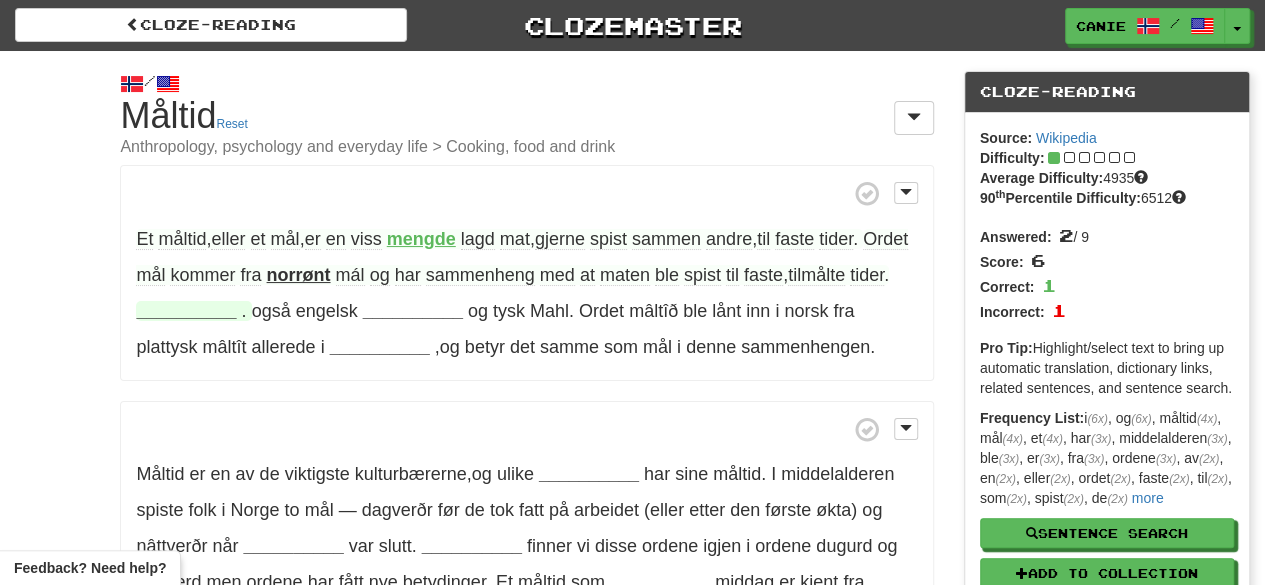 click on "__________" at bounding box center [186, 311] 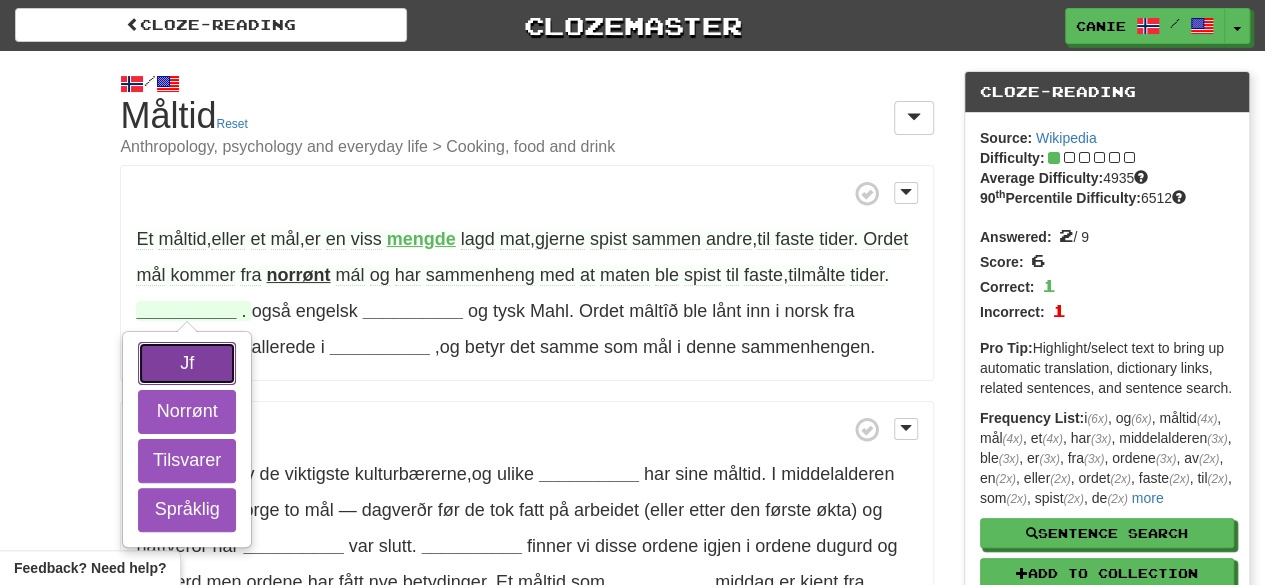 click on "Jf" at bounding box center (187, 364) 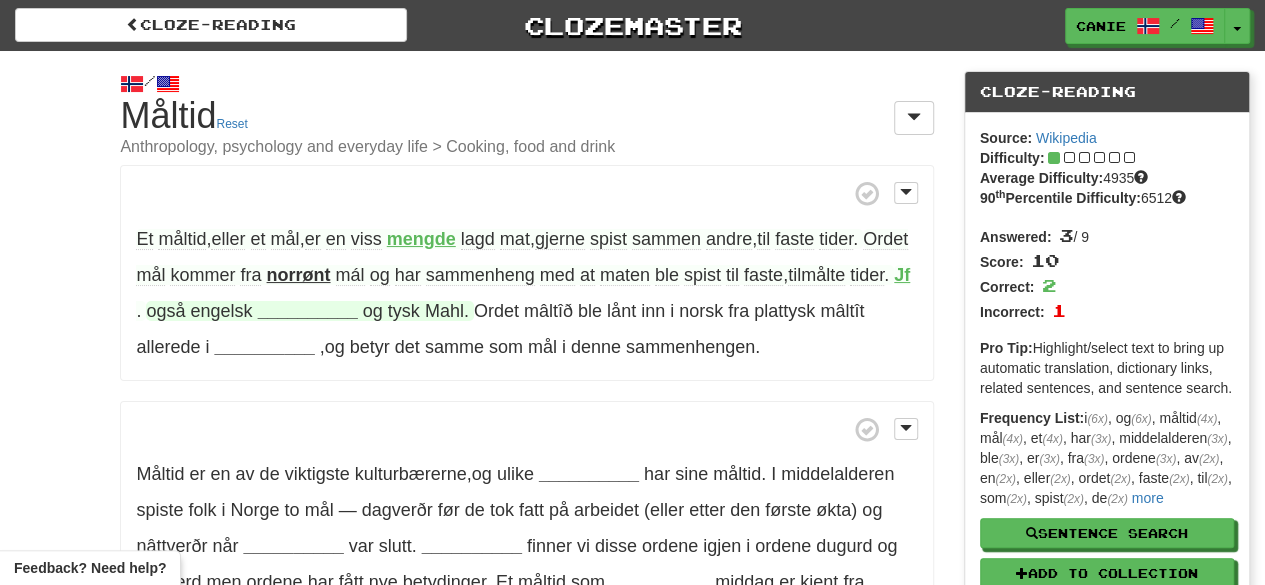 click on "__________" at bounding box center (308, 311) 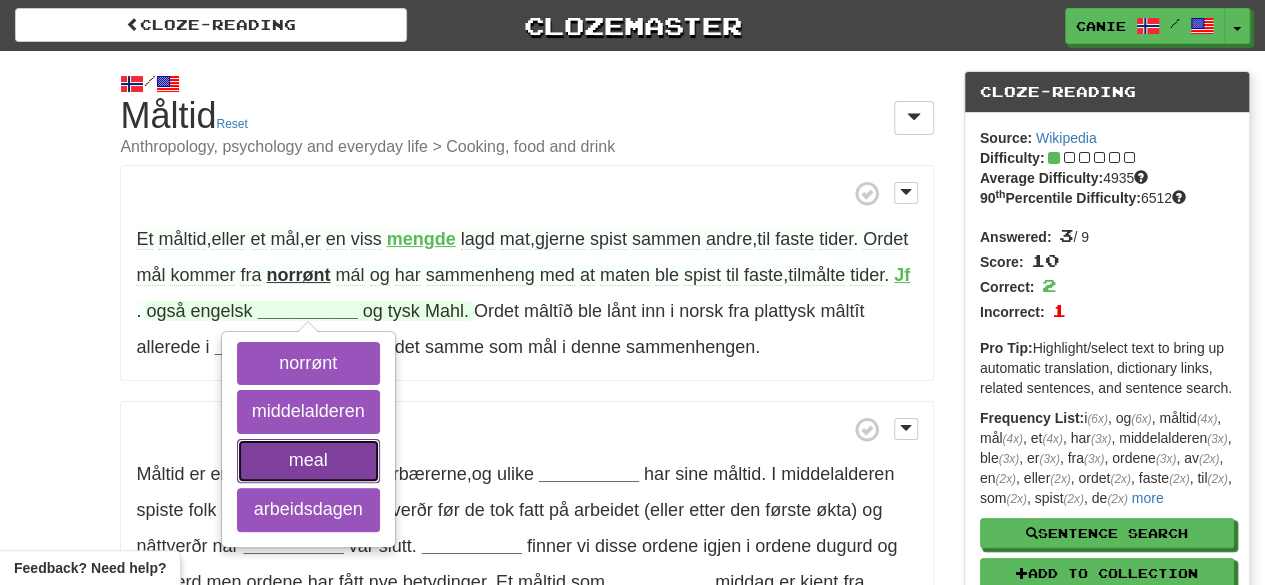click on "meal" at bounding box center (308, 461) 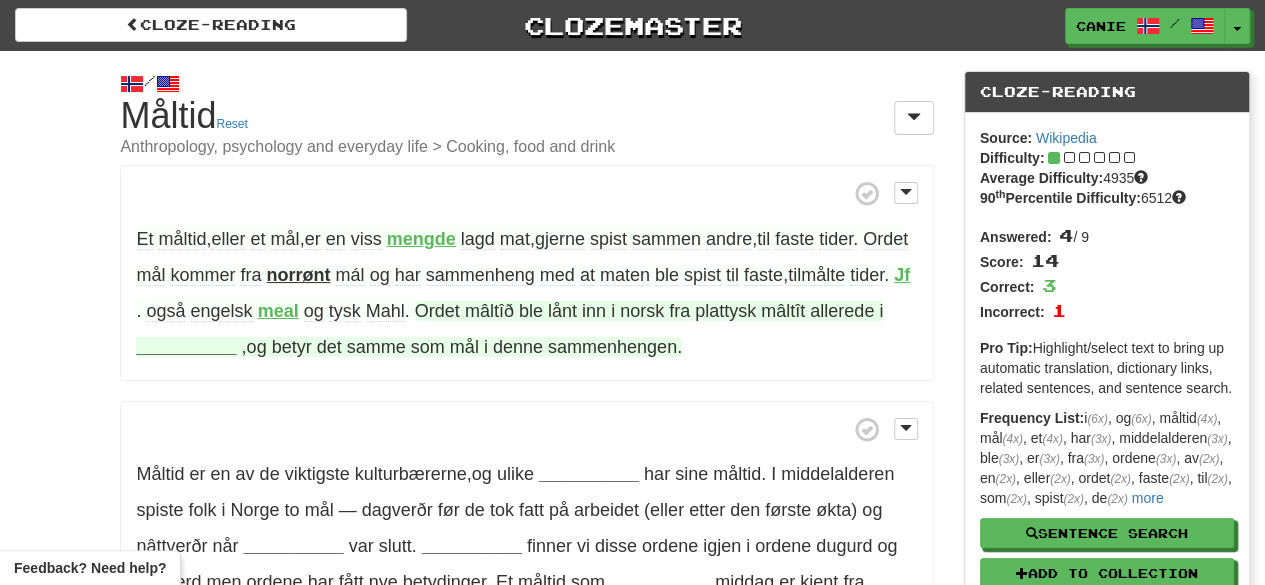 click on "__________" at bounding box center [186, 347] 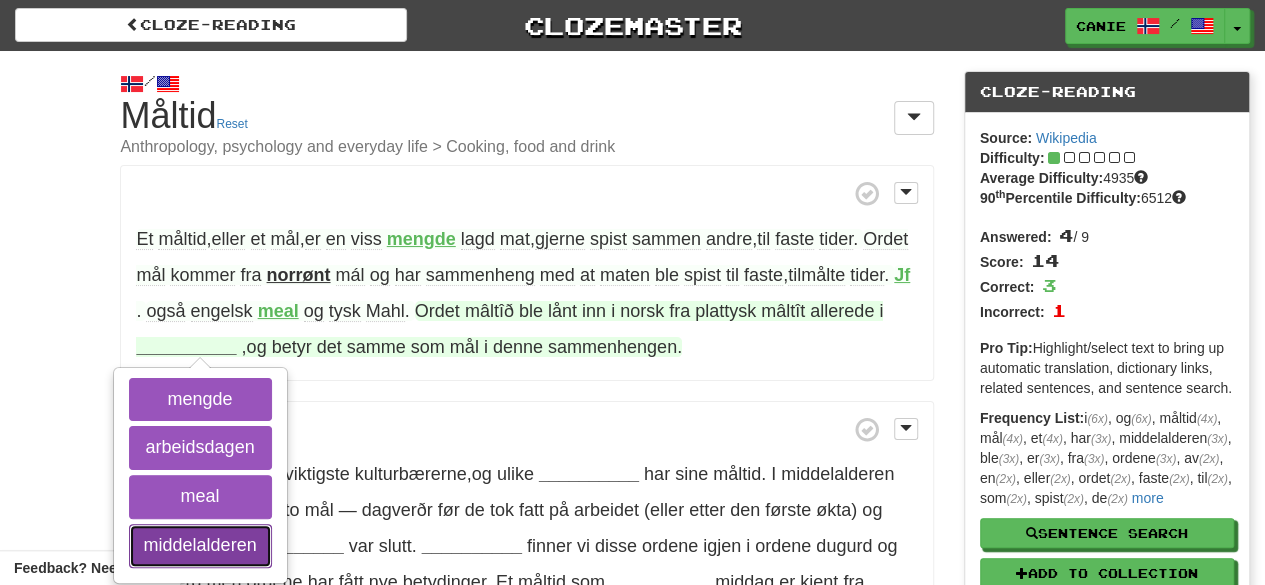click on "middelalderen" at bounding box center [200, 546] 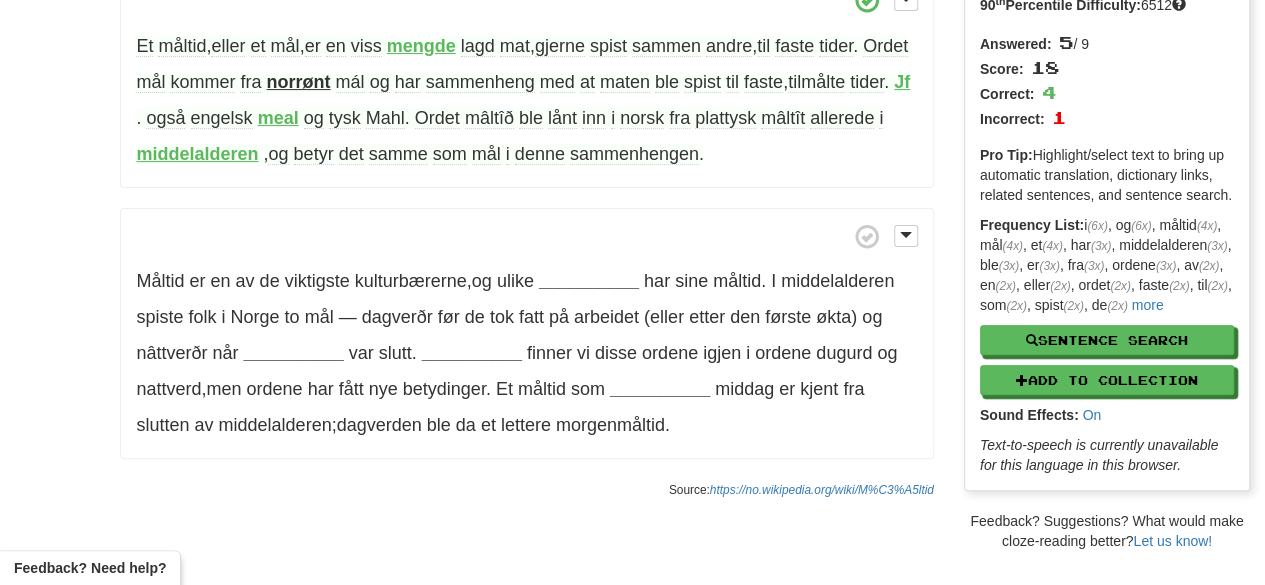 scroll, scrollTop: 216, scrollLeft: 0, axis: vertical 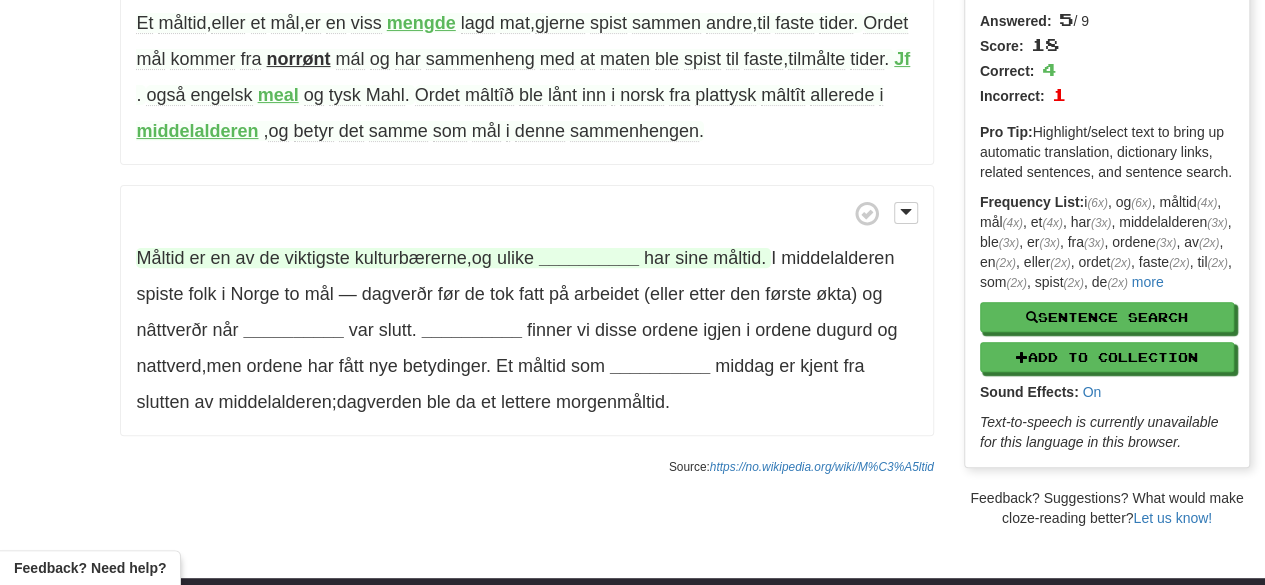 click on "__________" at bounding box center [589, 258] 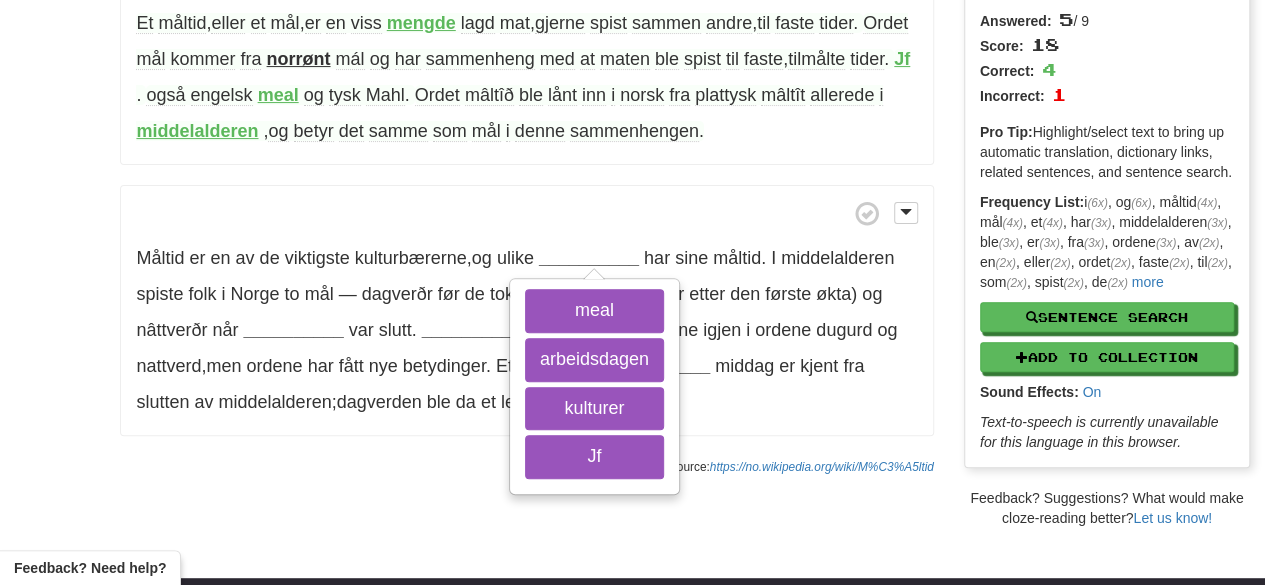 click on "Måltid   er   en   av   de   viktigste   kulturbærerne ,  og   ulike
__________ meal arbeidsdagen kulturer Jf
har   sine   måltid .
I   middelalderen   spiste   folk   i   Norge   to   mål   —   dagverðr   før   de   tok   fatt   på   arbeidet   (eller   etter   den   første   økta)   og   nâttverðr   når
__________
var   slutt .
__________
finner   vi   disse   ordene   igjen   i   ordene   dugurd   og   nattverd ,  men   ordene   har   fått   nye   betydinger .
Et   måltid   som
__________
middag   er   kjent   fra   slutten   av   middelalderen ;  dagverden   ble   da   et   lettere   morgenmåltid ." at bounding box center [526, 311] 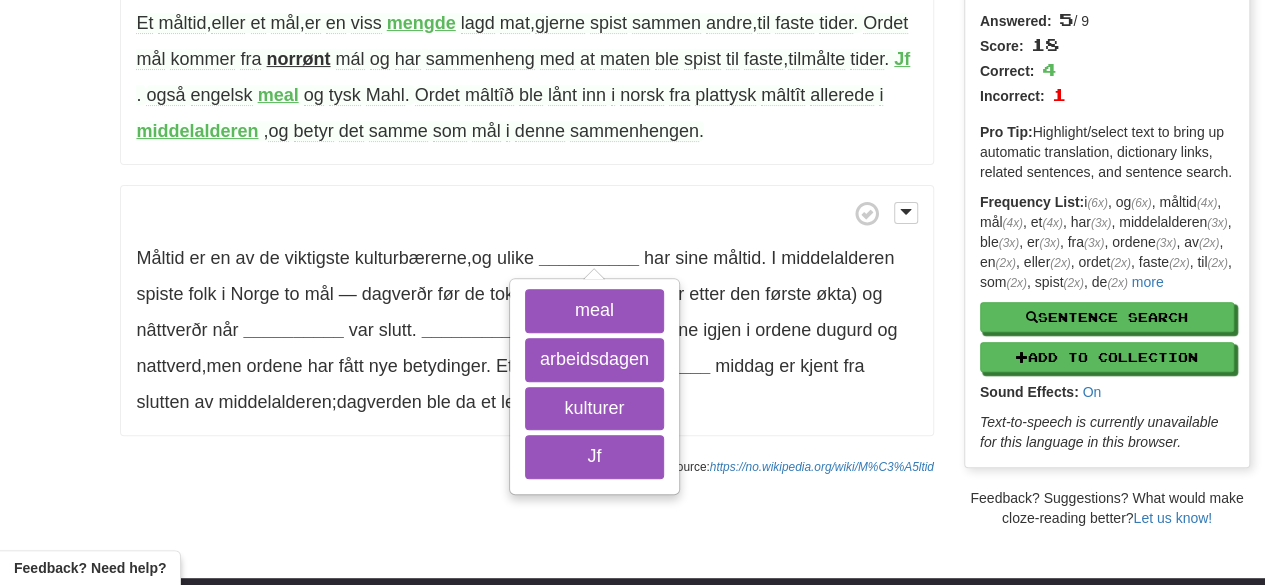 click on "Måltid   er   en   av   de   viktigste   kulturbærerne ,  og   ulike
__________ meal arbeidsdagen kulturer Jf
har   sine   måltid .
I   middelalderen   spiste   folk   i   Norge   to   mål   —   dagverðr   før   de   tok   fatt   på   arbeidet   (eller   etter   den   første   økta)   og   nâttverðr   når
__________
var   slutt .
__________
finner   vi   disse   ordene   igjen   i   ordene   dugurd   og   nattverd ,  men   ordene   har   fått   nye   betydinger .
Et   måltid   som
__________
middag   er   kjent   fra   slutten   av   middelalderen ;  dagverden   ble   da   et   lettere   morgenmåltid ." at bounding box center [526, 311] 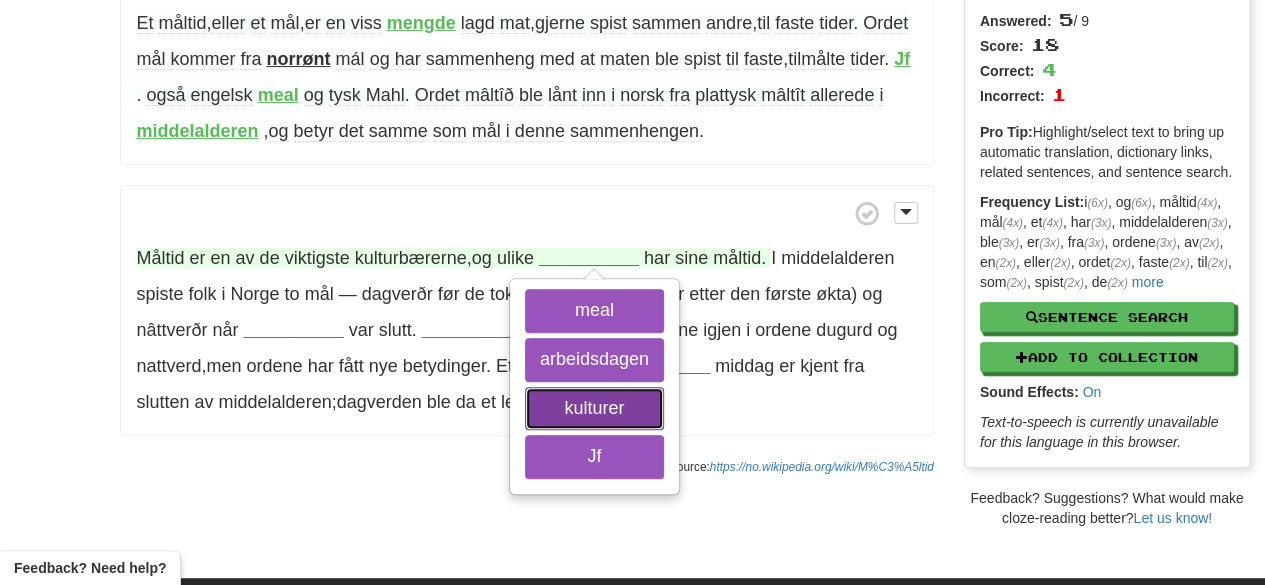 click on "kulturer" at bounding box center (594, 409) 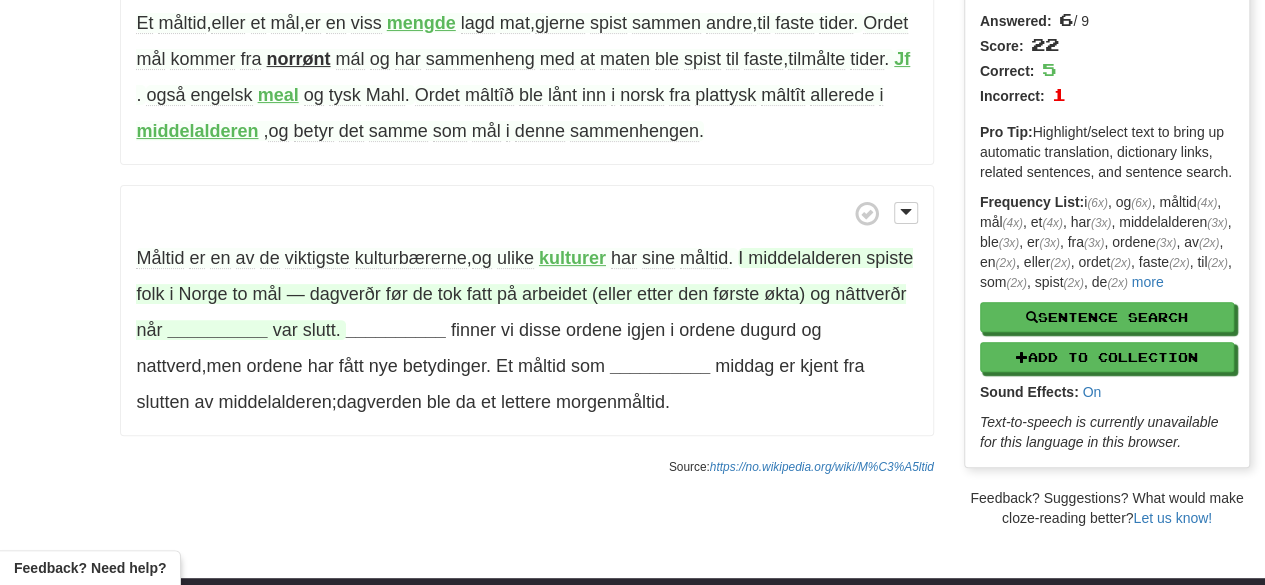 click on "__________" at bounding box center (217, 330) 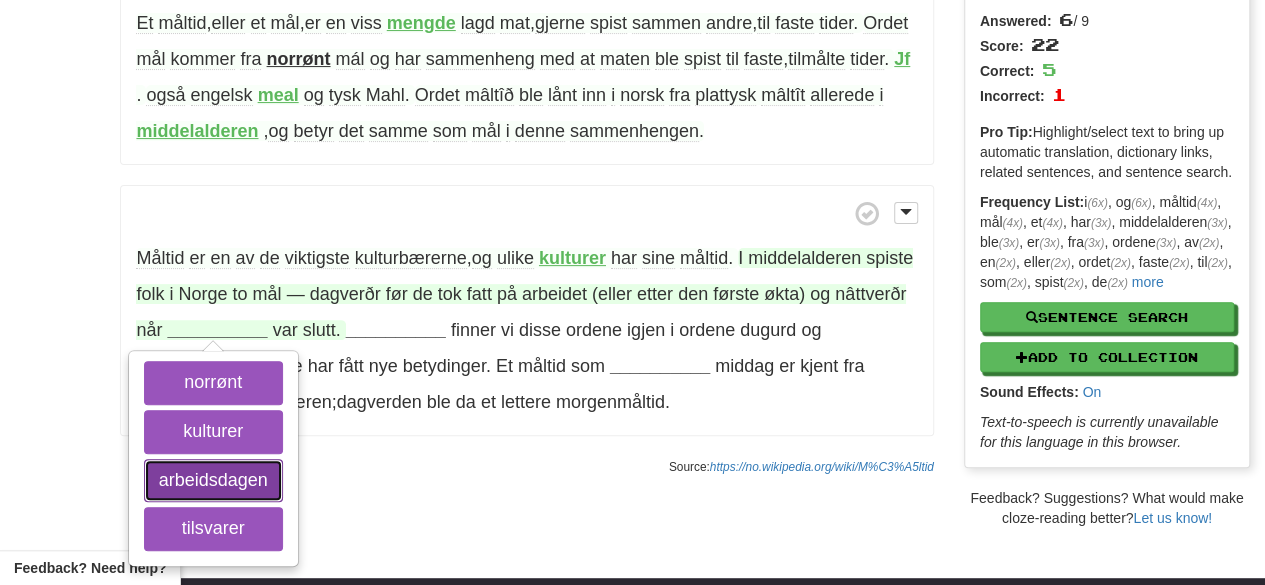 click on "arbeidsdagen" at bounding box center [213, 481] 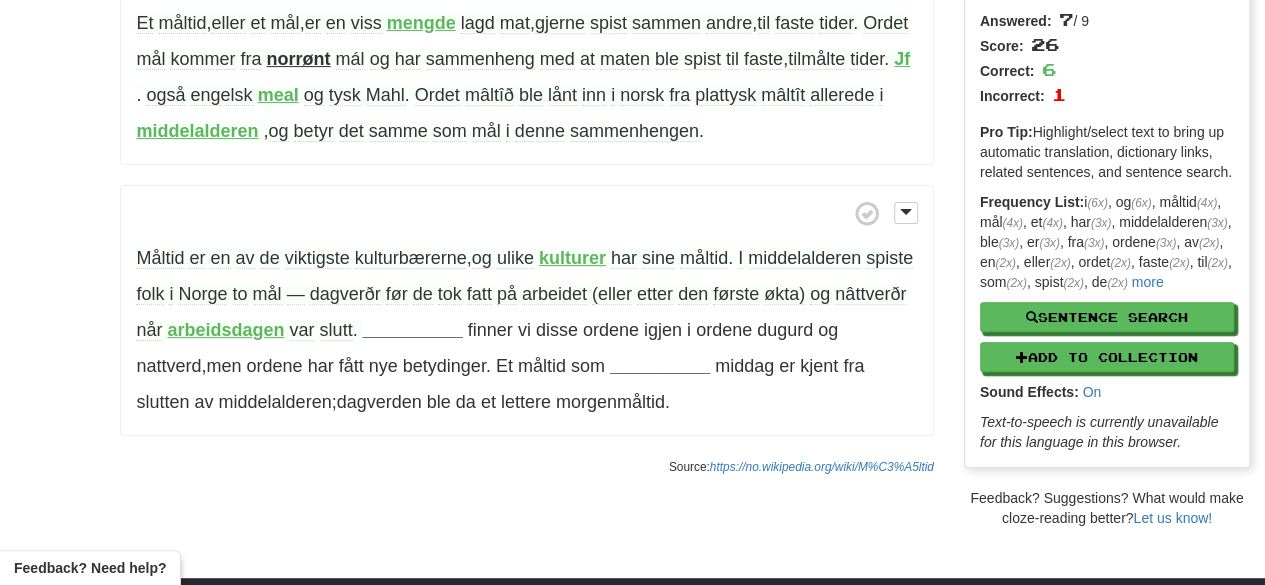click on "Måltid   er   en   av   de   viktigste   kulturbærerne ,  og   ulike
kulturer
har   sine   måltid .
I   middelalderen   spiste   folk   i   Norge   to   mål   —   dagverðr   før   de   tok   fatt   på   arbeidet   (eller   etter   den   første   økta)   og   nâttverðr   når
arbeidsdagen
var   slutt .
__________
finner   vi   disse   ordene   igjen   i   ordene   dugurd   og   nattverd ,  men   ordene   har   fått   nye   betydinger .
Et   måltid   som
__________
middag   er   kjent   fra   slutten   av   middelalderen ;  dagverden   ble   da   et   lettere   morgenmåltid ." at bounding box center [526, 311] 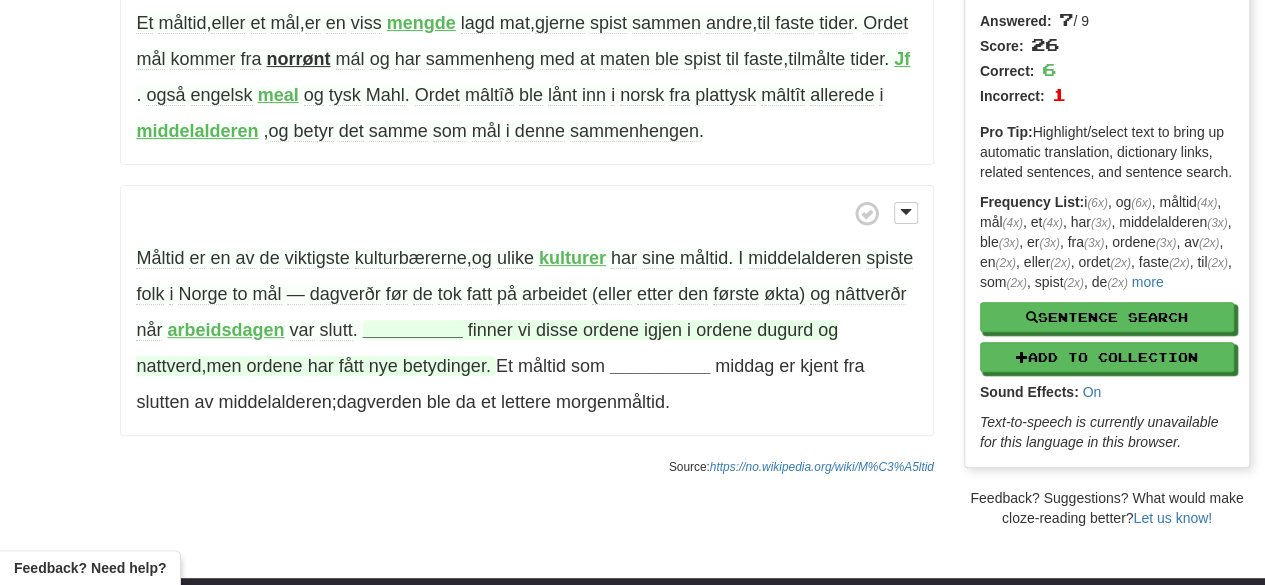 click on "__________" at bounding box center (413, 330) 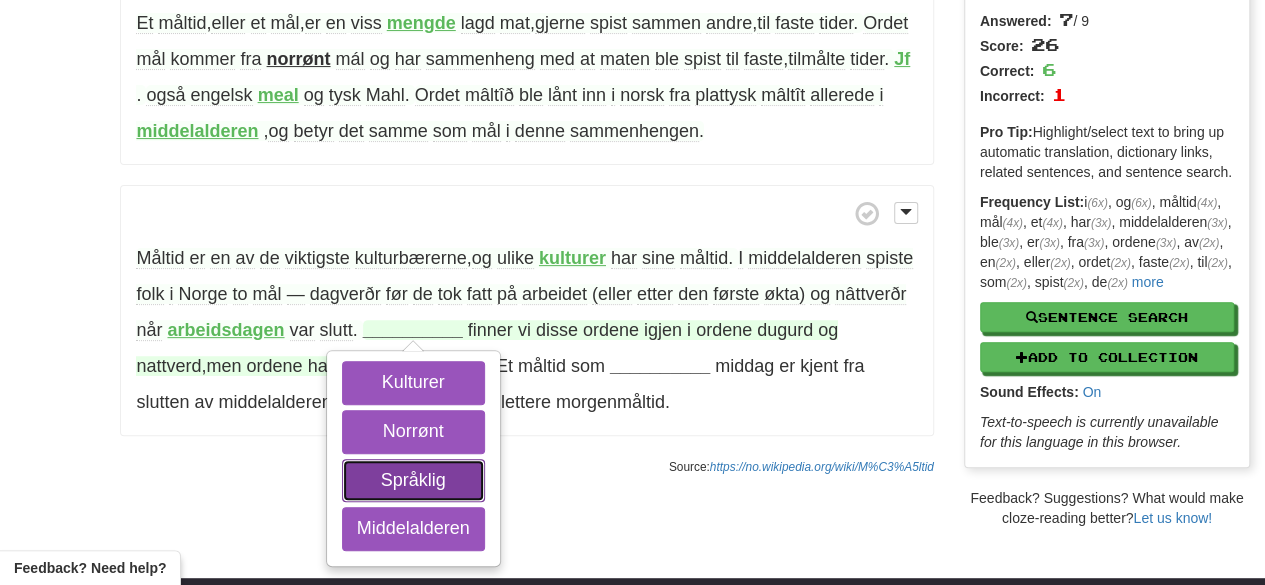 click on "Språklig" at bounding box center [413, 481] 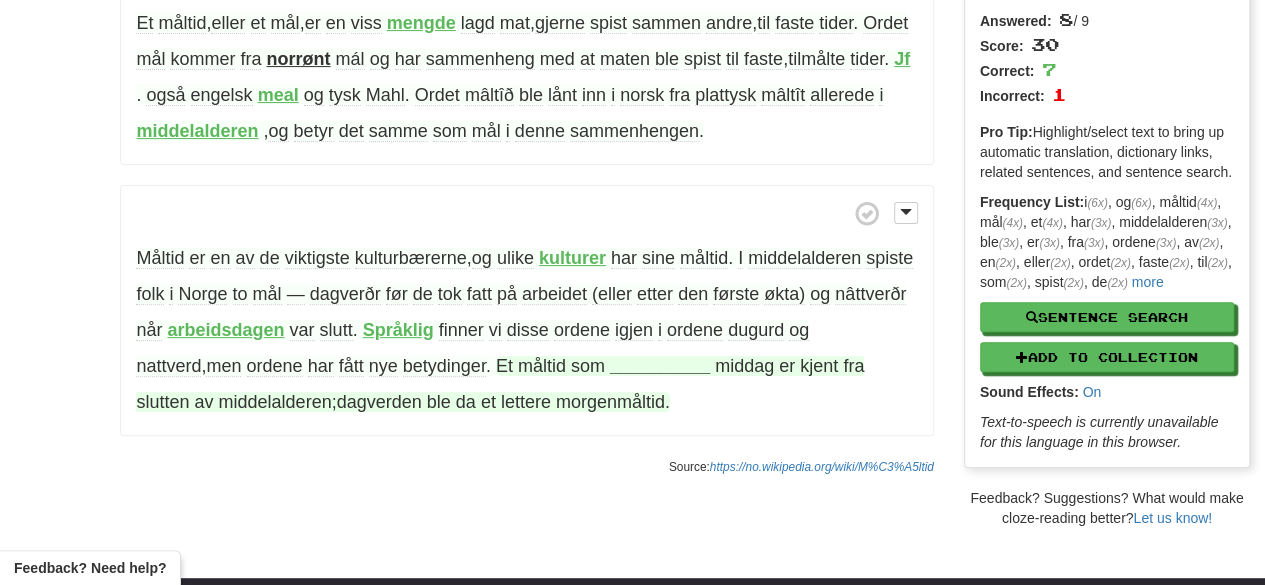 click on "__________" at bounding box center (660, 366) 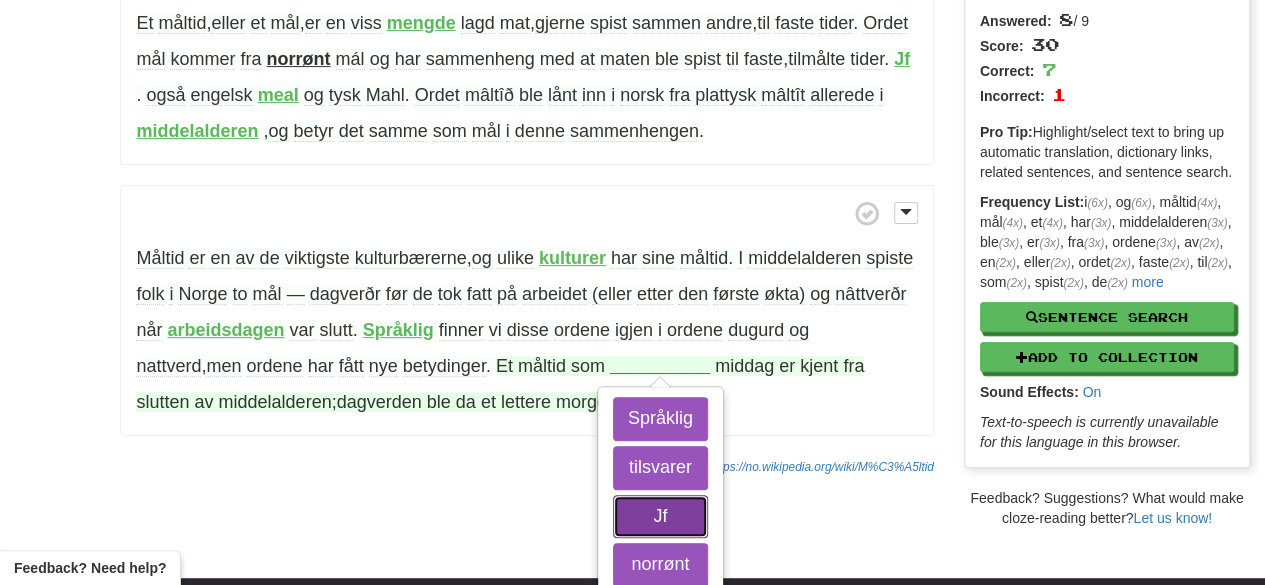 click on "Jf" at bounding box center [660, 517] 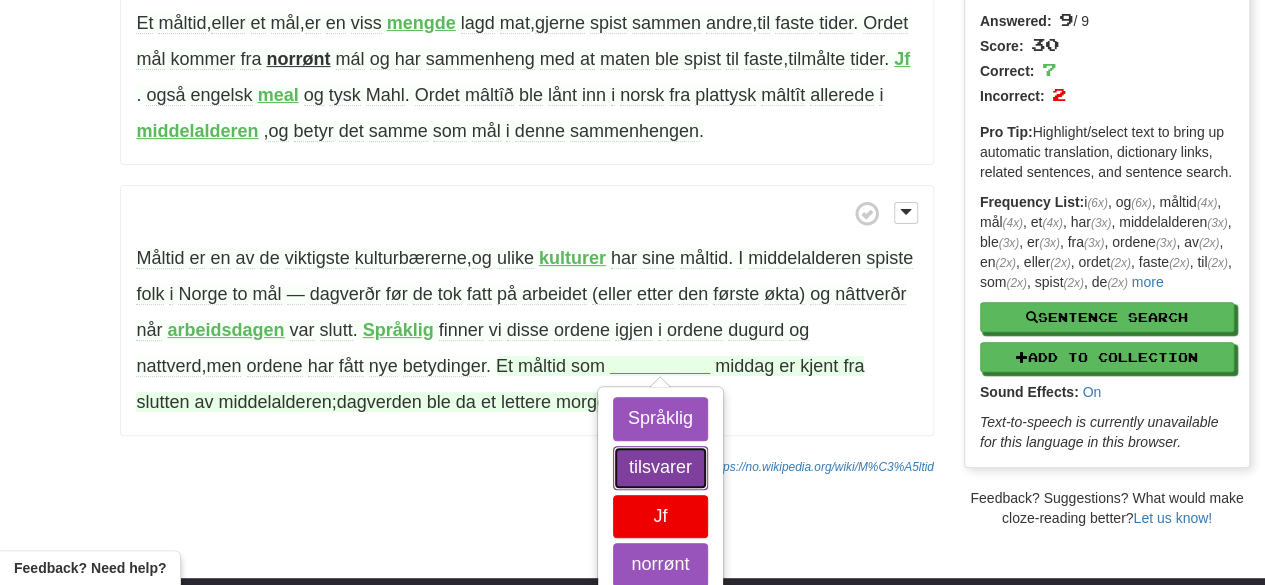 click on "tilsvarer" at bounding box center [660, 468] 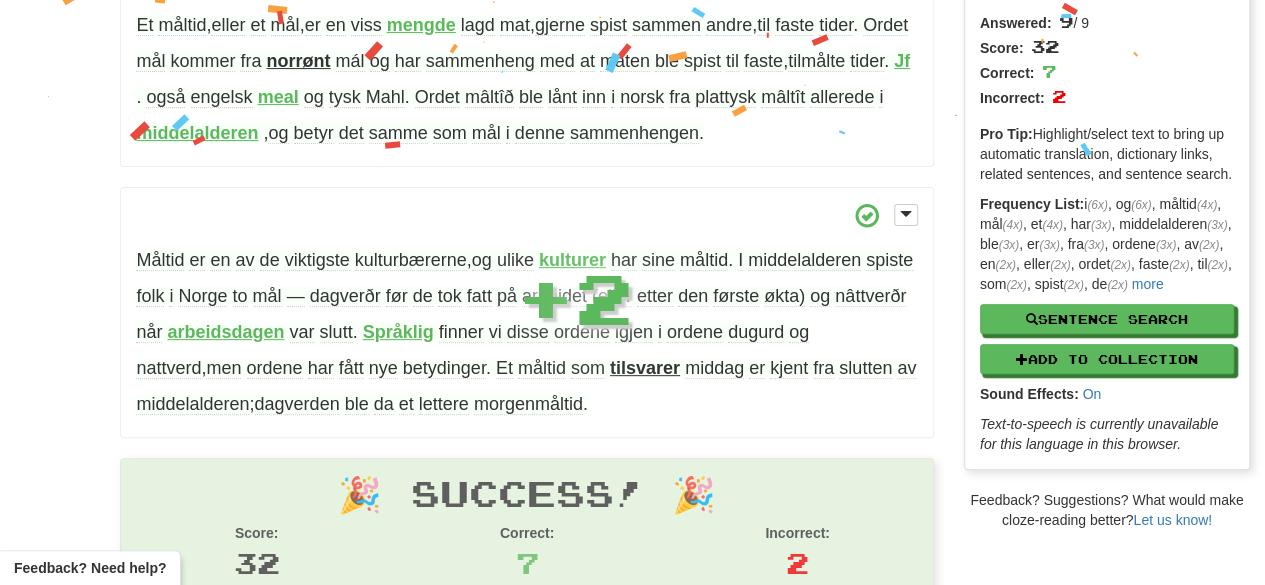 scroll, scrollTop: 210, scrollLeft: 0, axis: vertical 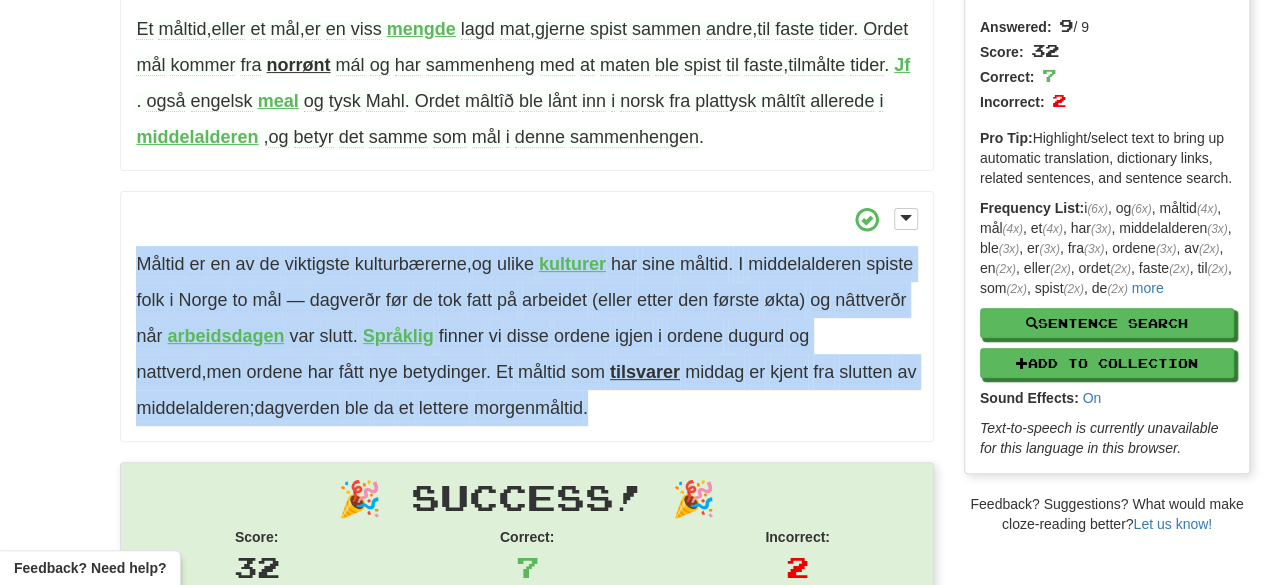 drag, startPoint x: 593, startPoint y: 409, endPoint x: 118, endPoint y: 269, distance: 495.20197 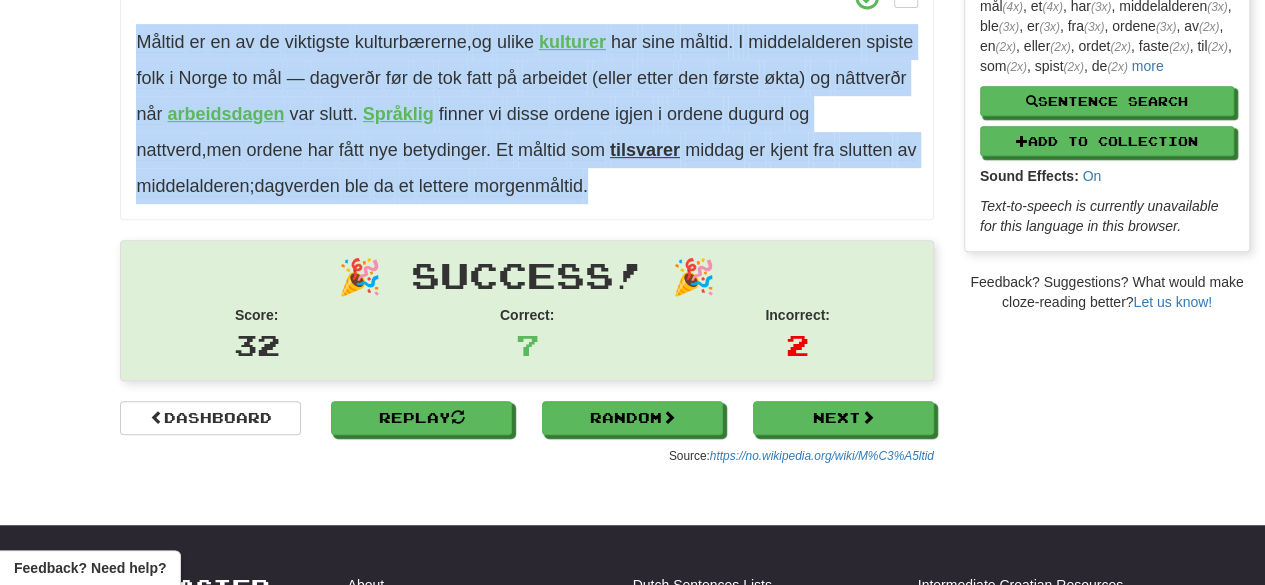 scroll, scrollTop: 430, scrollLeft: 0, axis: vertical 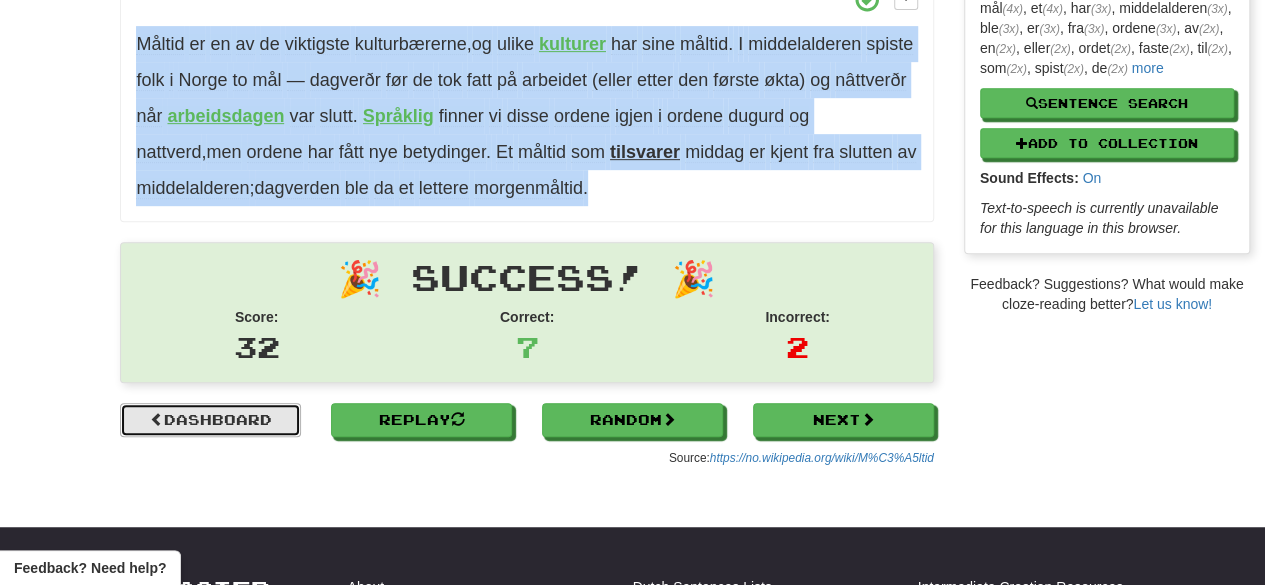 click on "Dashboard" at bounding box center [210, 420] 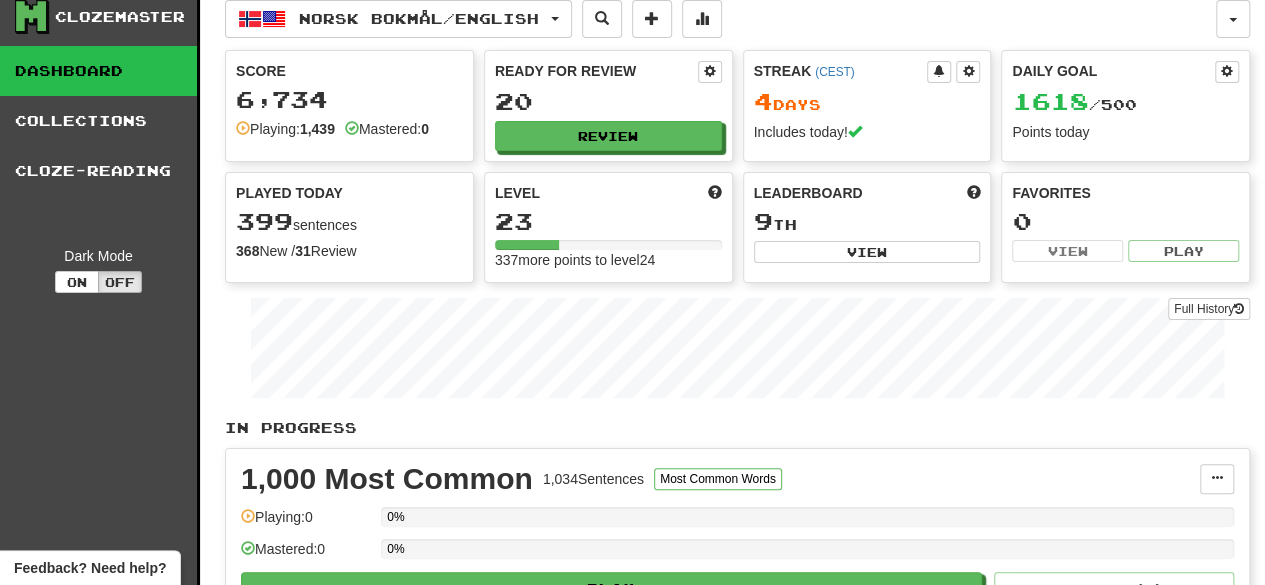 scroll, scrollTop: 16, scrollLeft: 0, axis: vertical 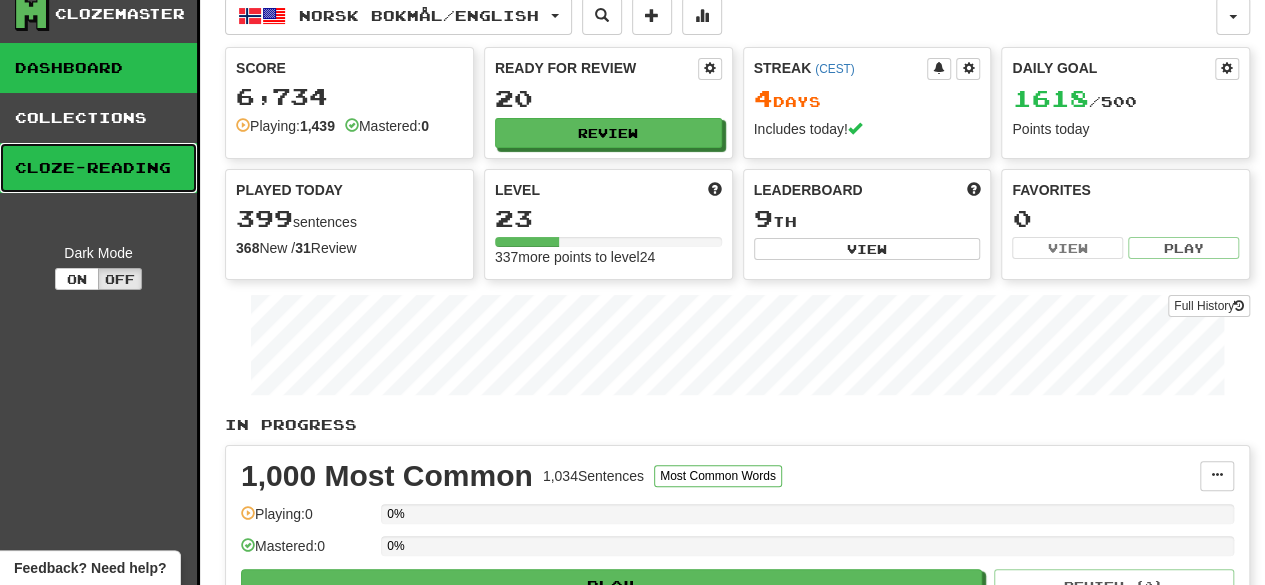 click on "Cloze-Reading" at bounding box center [98, 168] 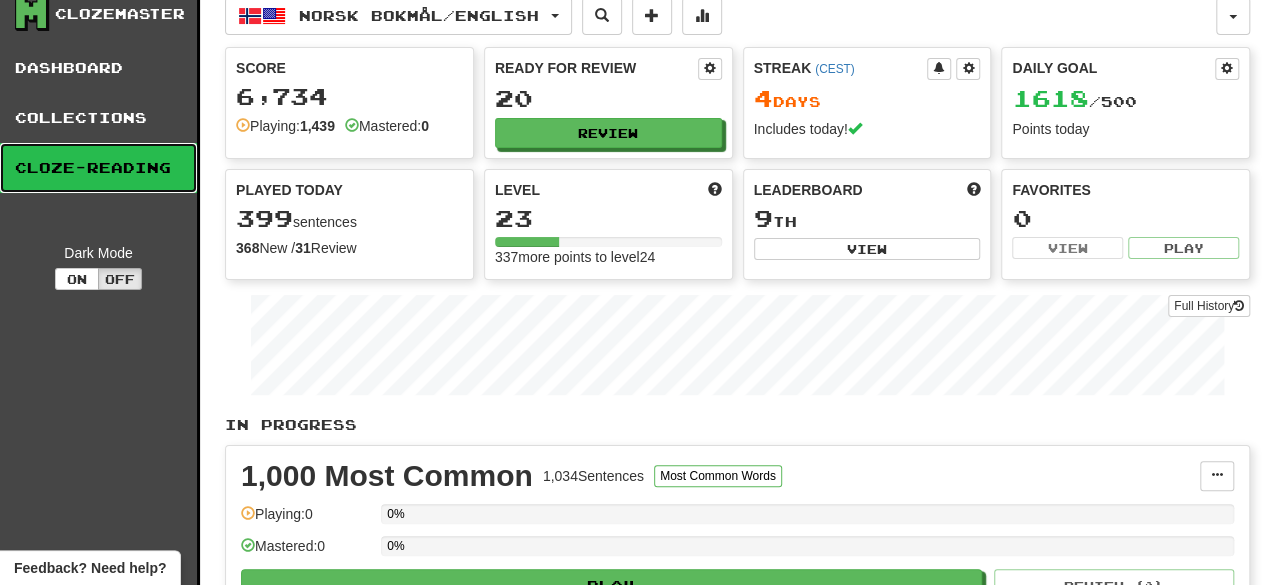 scroll, scrollTop: 0, scrollLeft: 0, axis: both 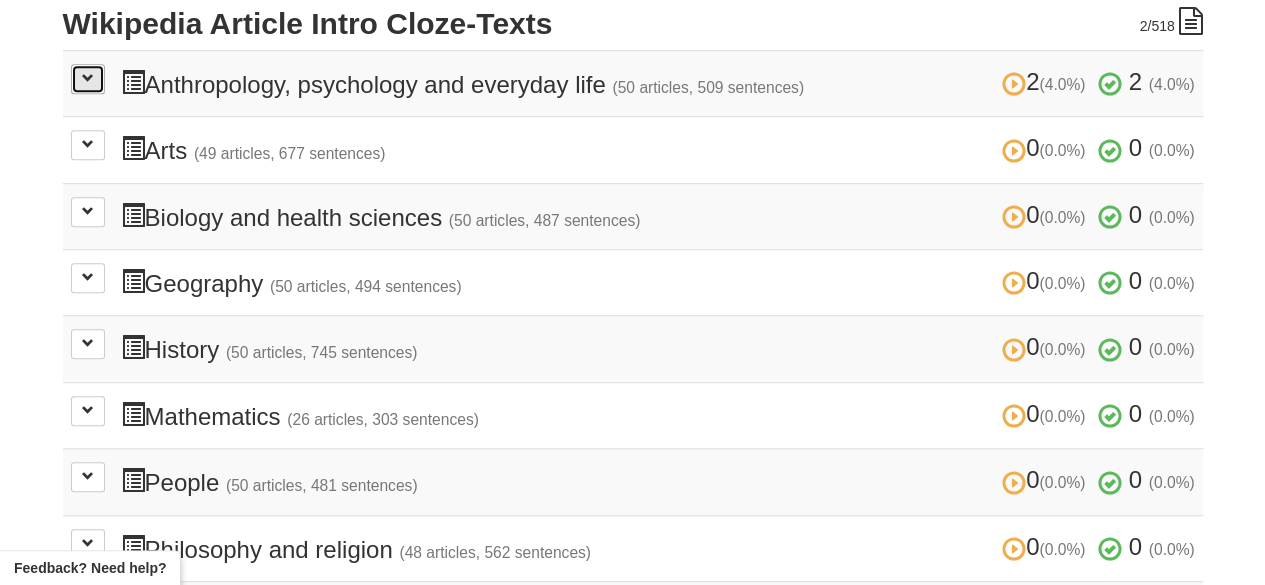 click at bounding box center [88, 78] 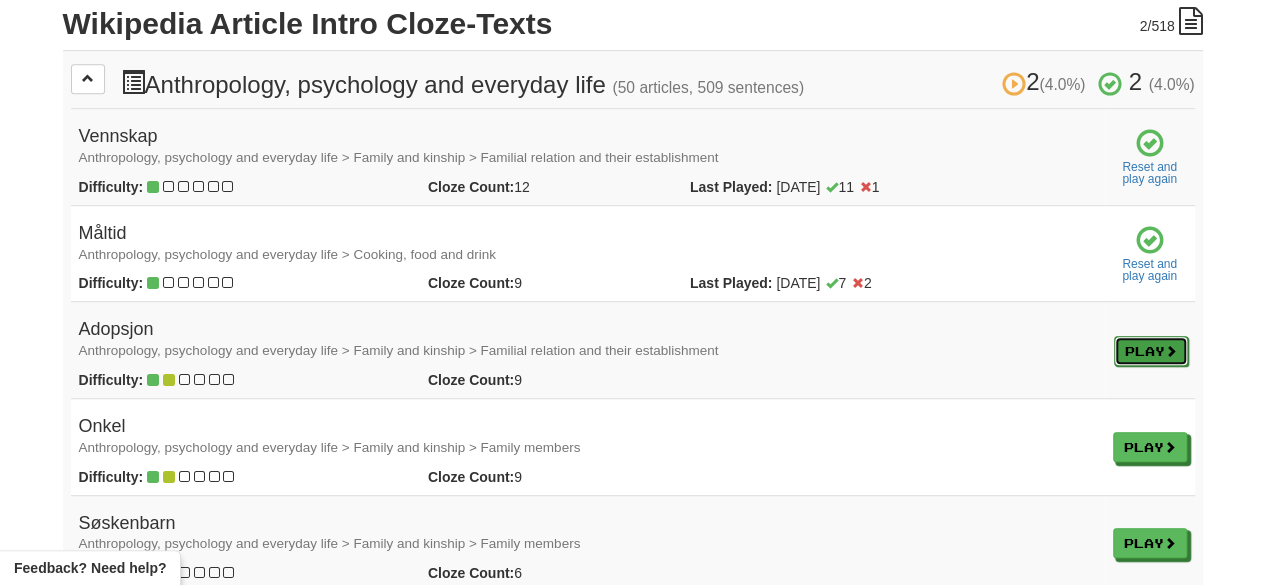 click on "Play" at bounding box center (1151, 351) 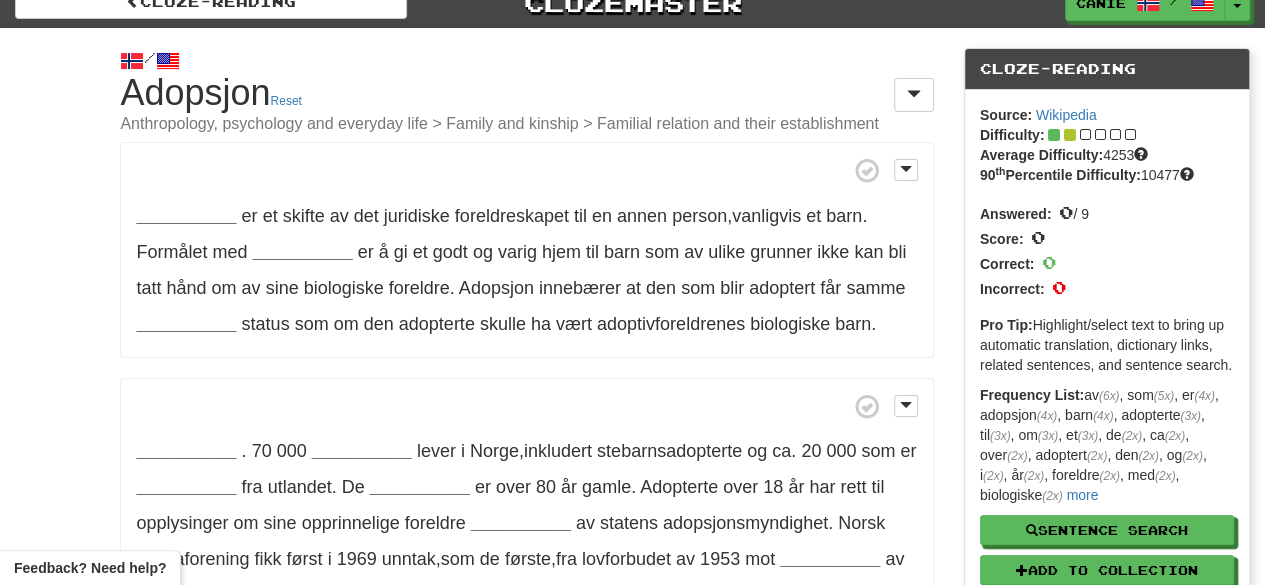 scroll, scrollTop: 0, scrollLeft: 0, axis: both 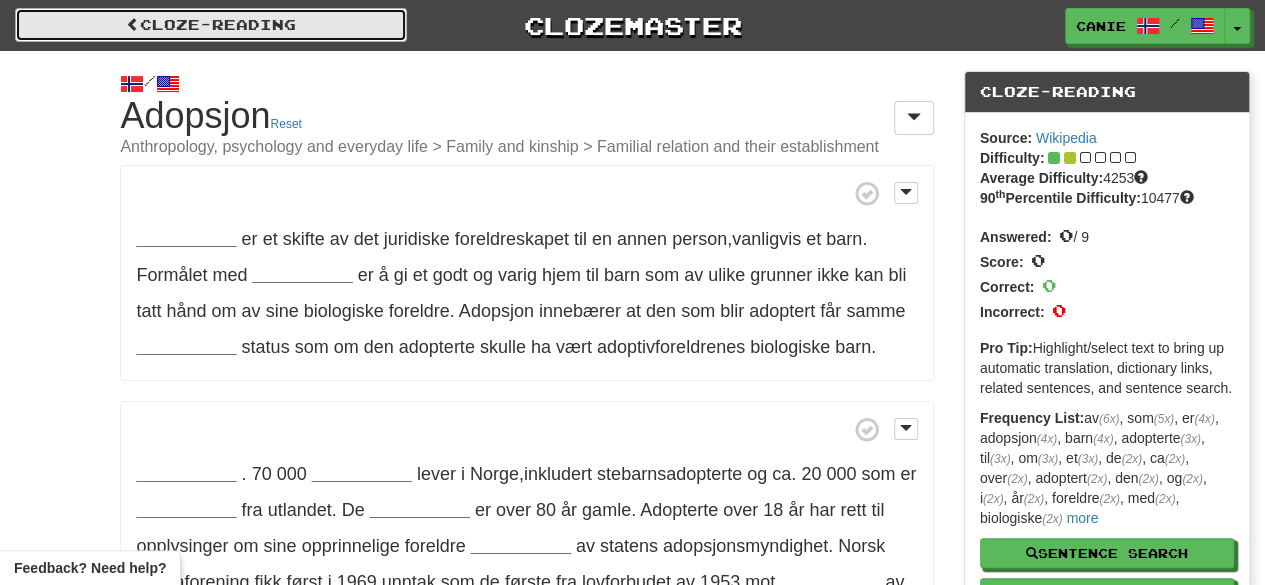click at bounding box center [133, 24] 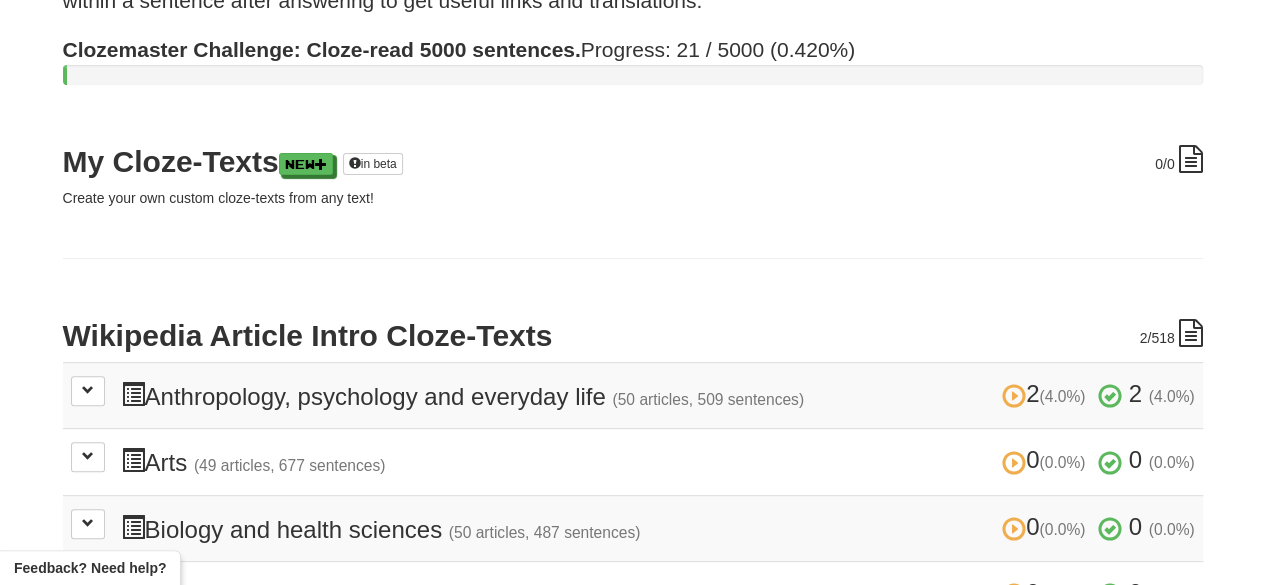 scroll, scrollTop: 0, scrollLeft: 0, axis: both 